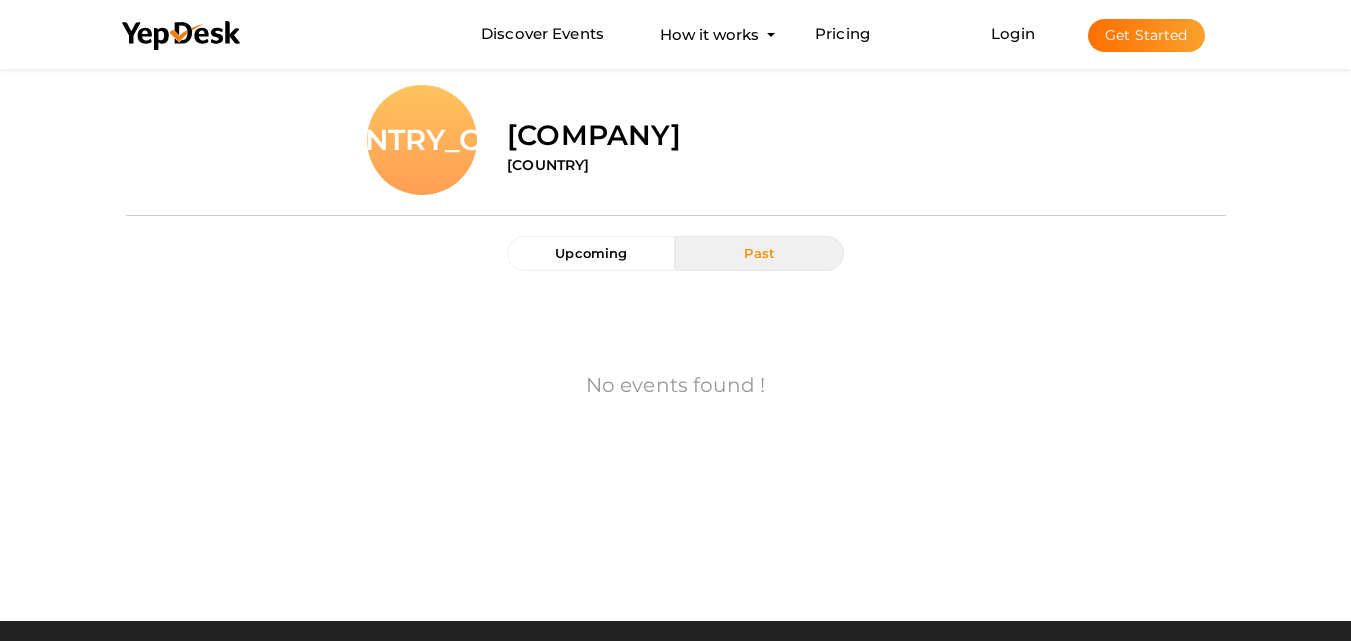 scroll, scrollTop: 0, scrollLeft: 0, axis: both 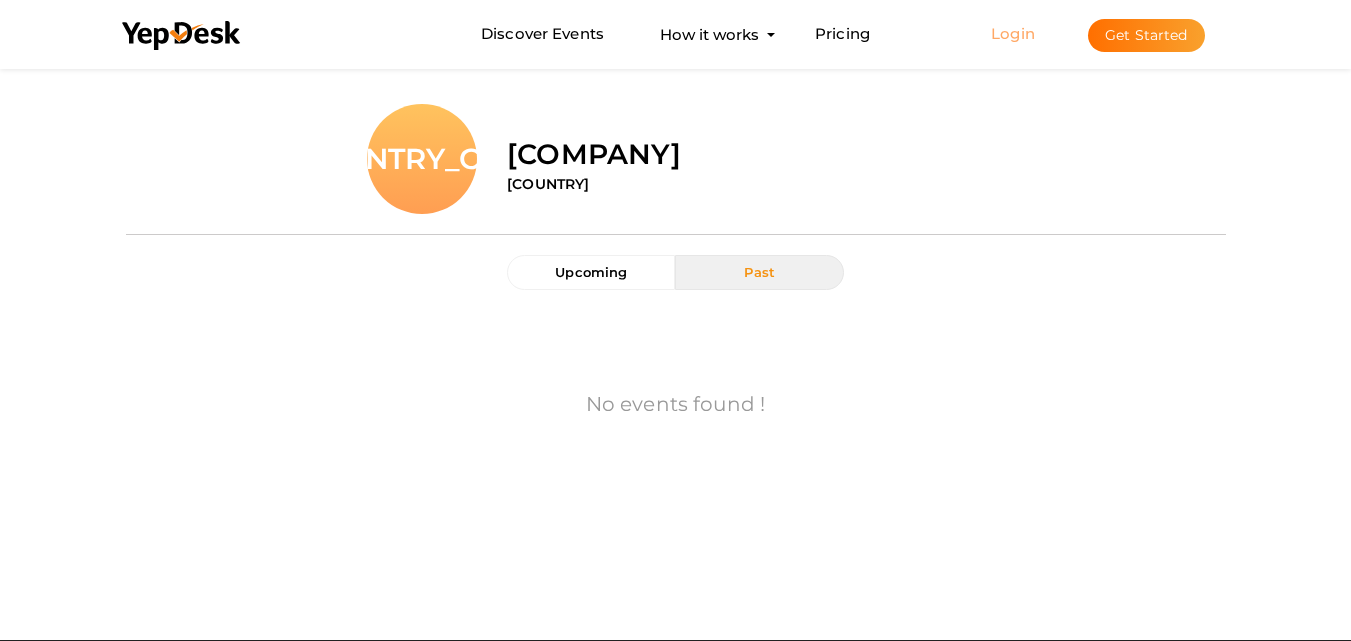 click on "Login" at bounding box center (1013, 33) 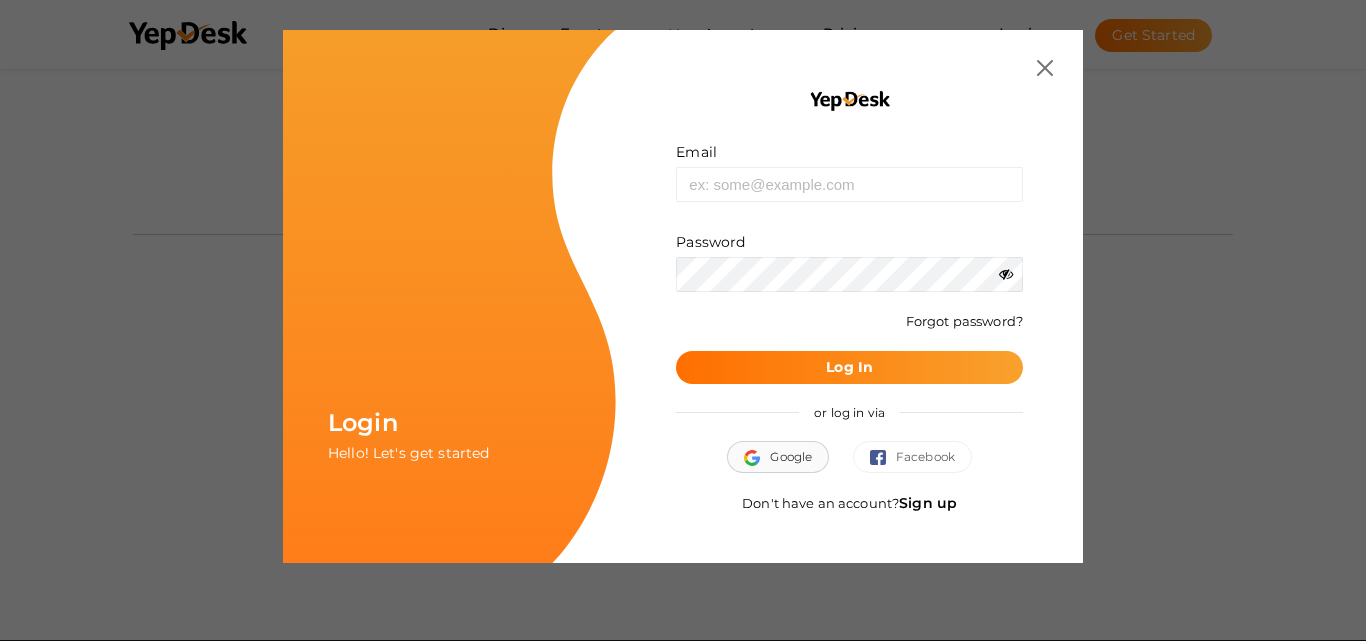 click at bounding box center [757, 458] 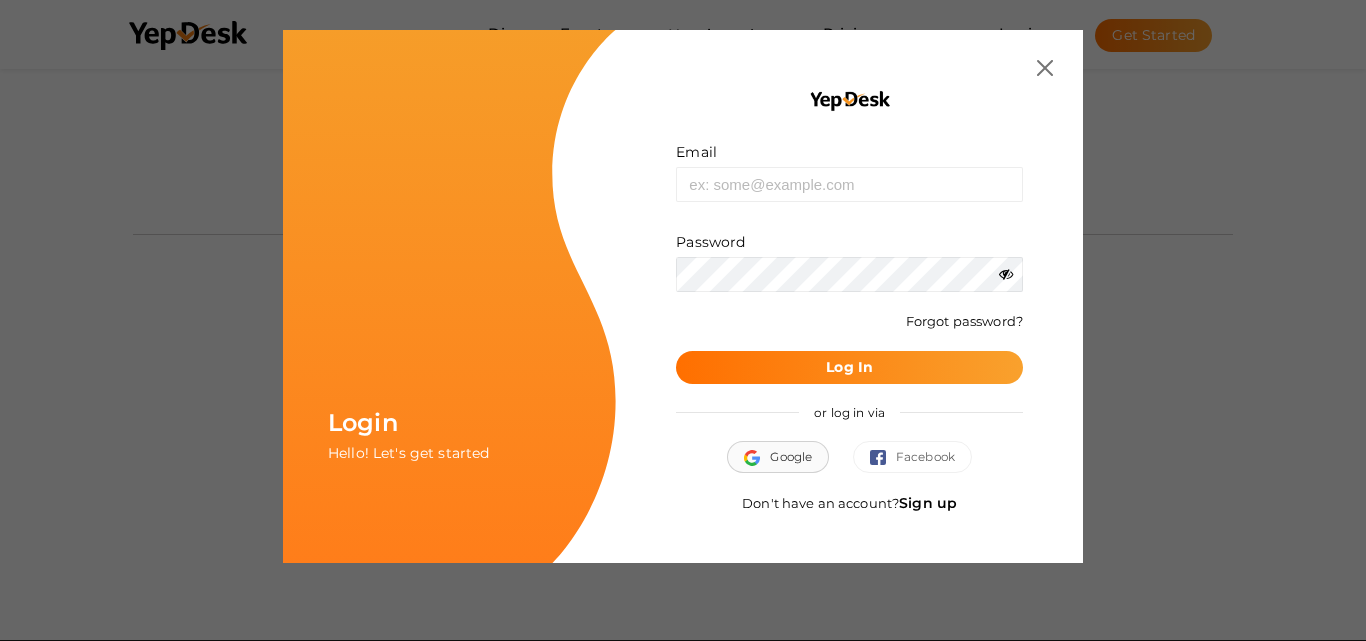 click on "Google" at bounding box center [778, 457] 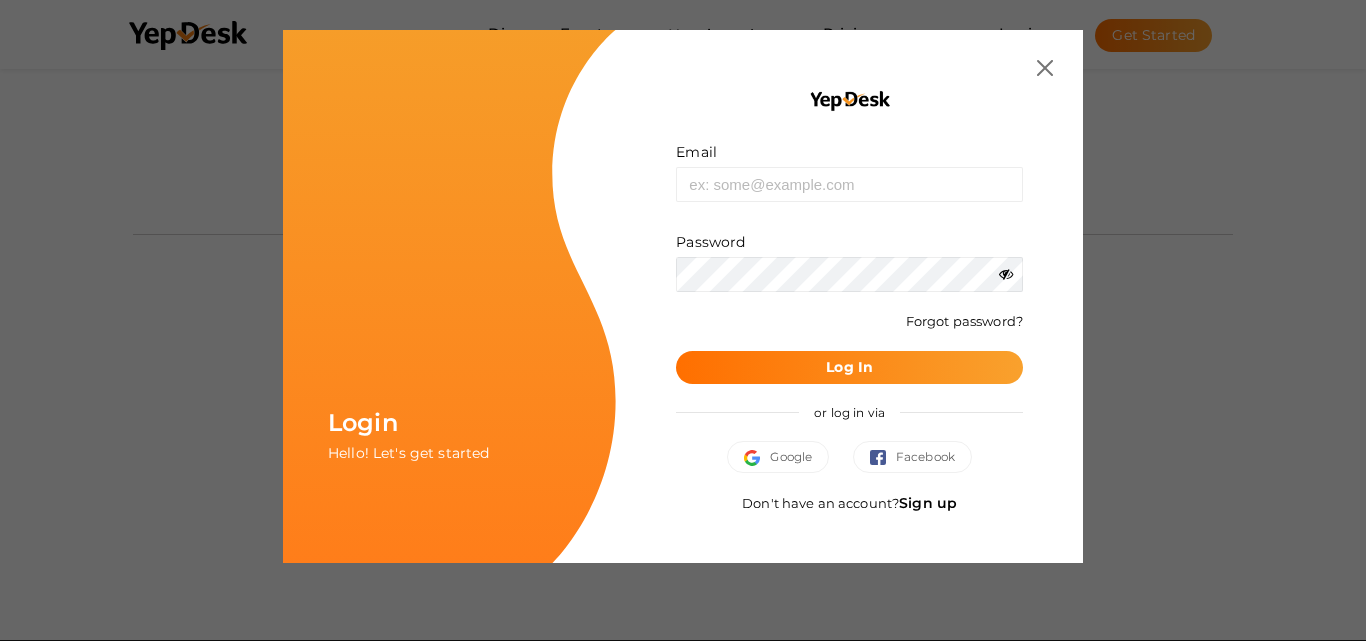 click on "Sign up" at bounding box center [928, 503] 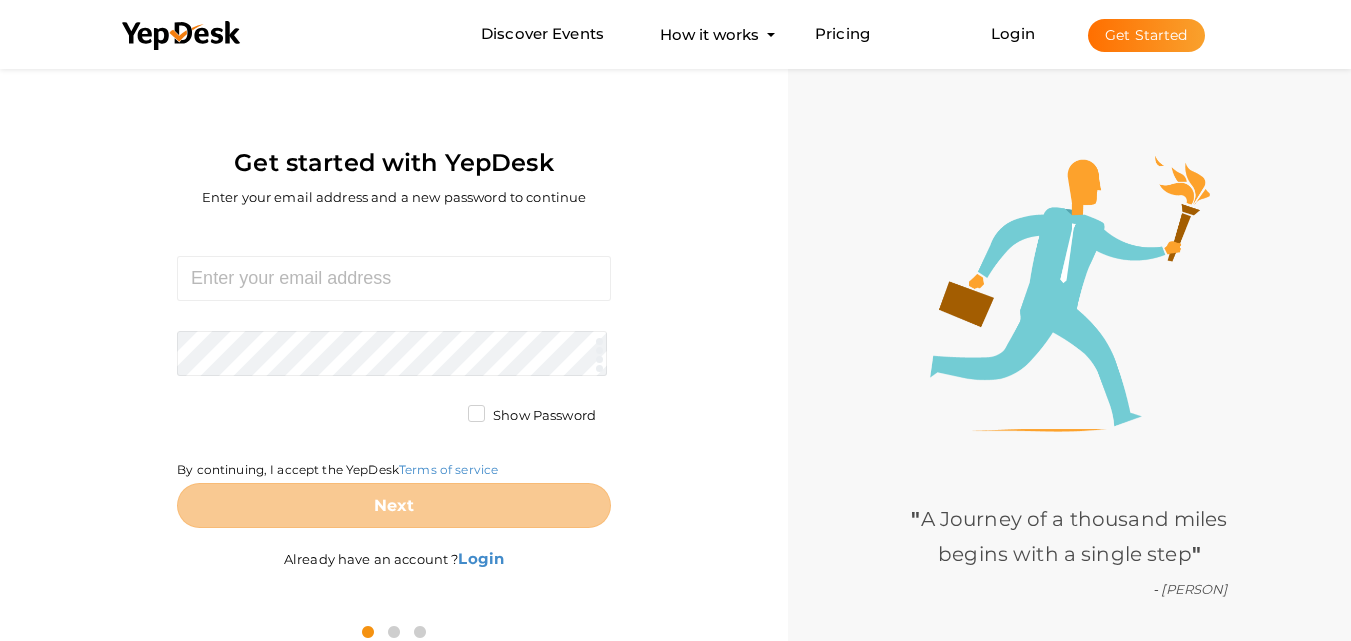 scroll, scrollTop: 0, scrollLeft: 0, axis: both 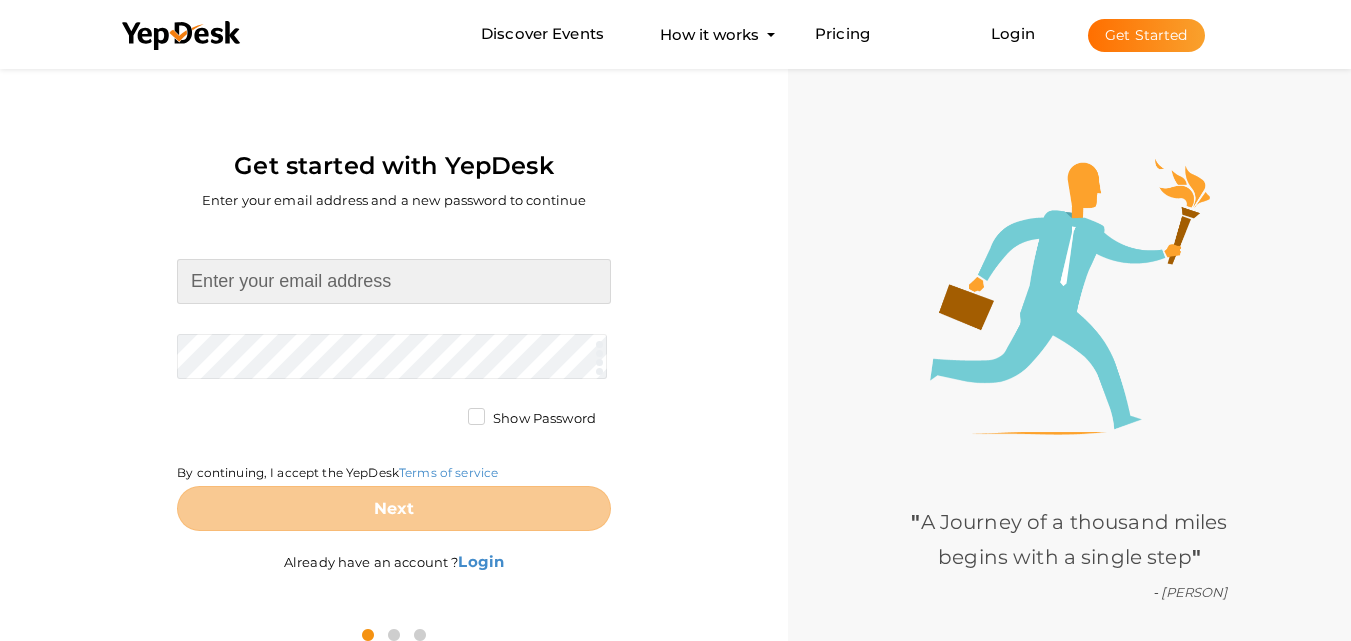 click at bounding box center (394, 281) 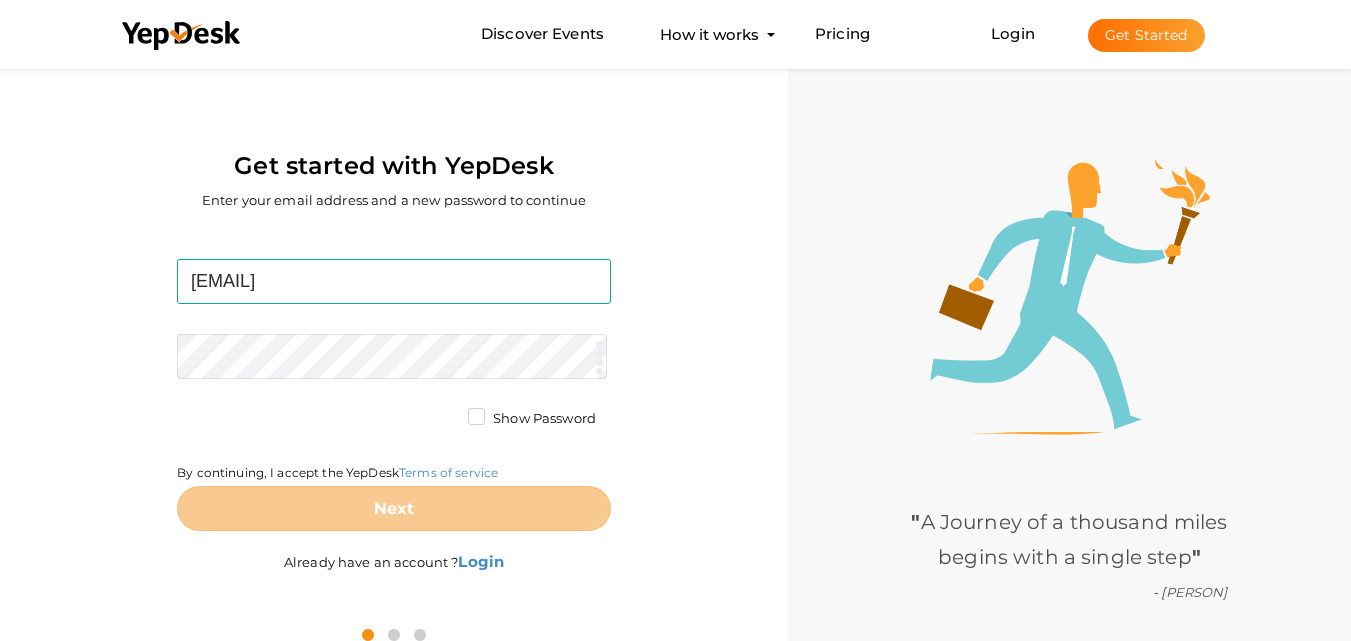 click on "[EMAIL]   Required.
Invalid
email.   Checking
You already have a YepDesk
account. Please  Sign in  your account to create
an organization / group.
Required.
Passwords must be between 4 and 20 characters.
Show Password
By continuing, I accept the YepDesk  Terms of
service
Next" at bounding box center [394, 395] 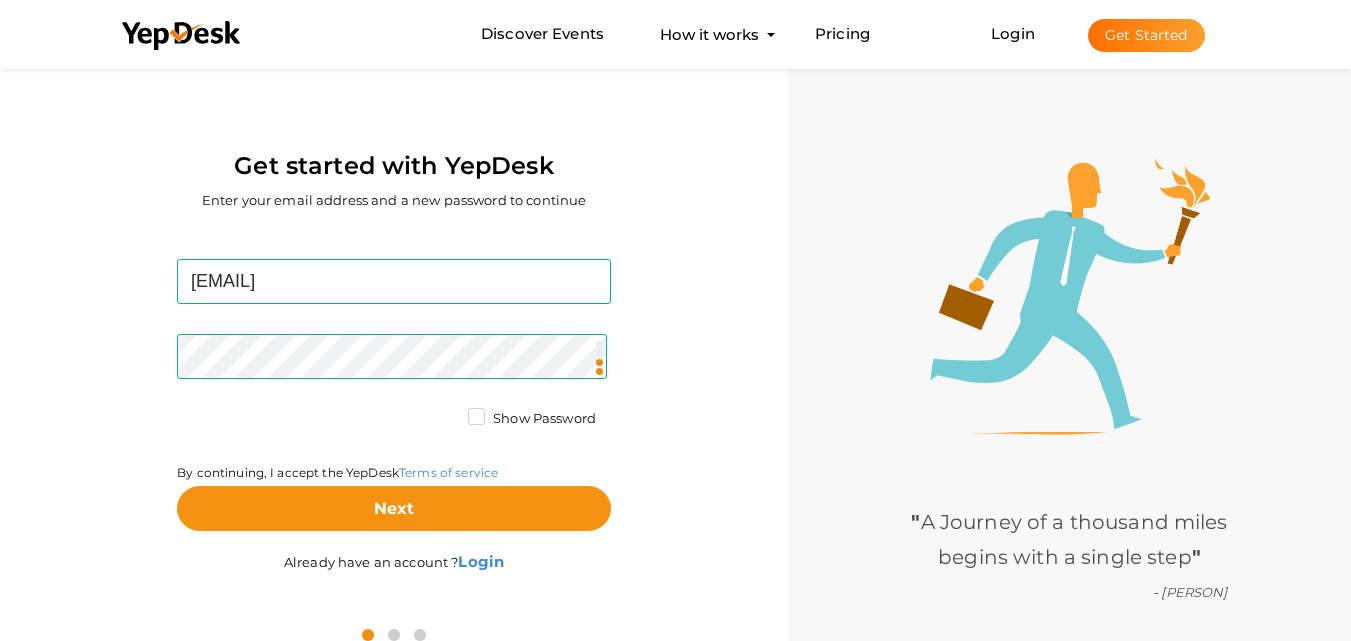 click on "Show Password" at bounding box center (532, 419) 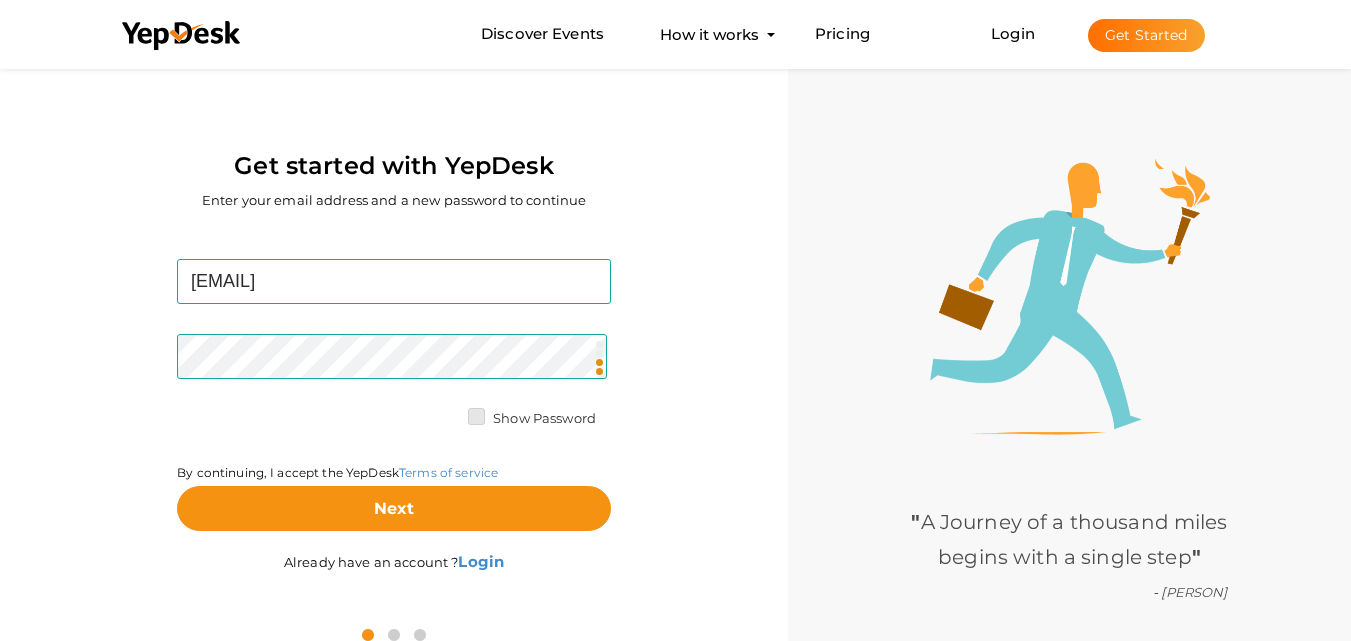 click on "Show Password" at bounding box center (448, 413) 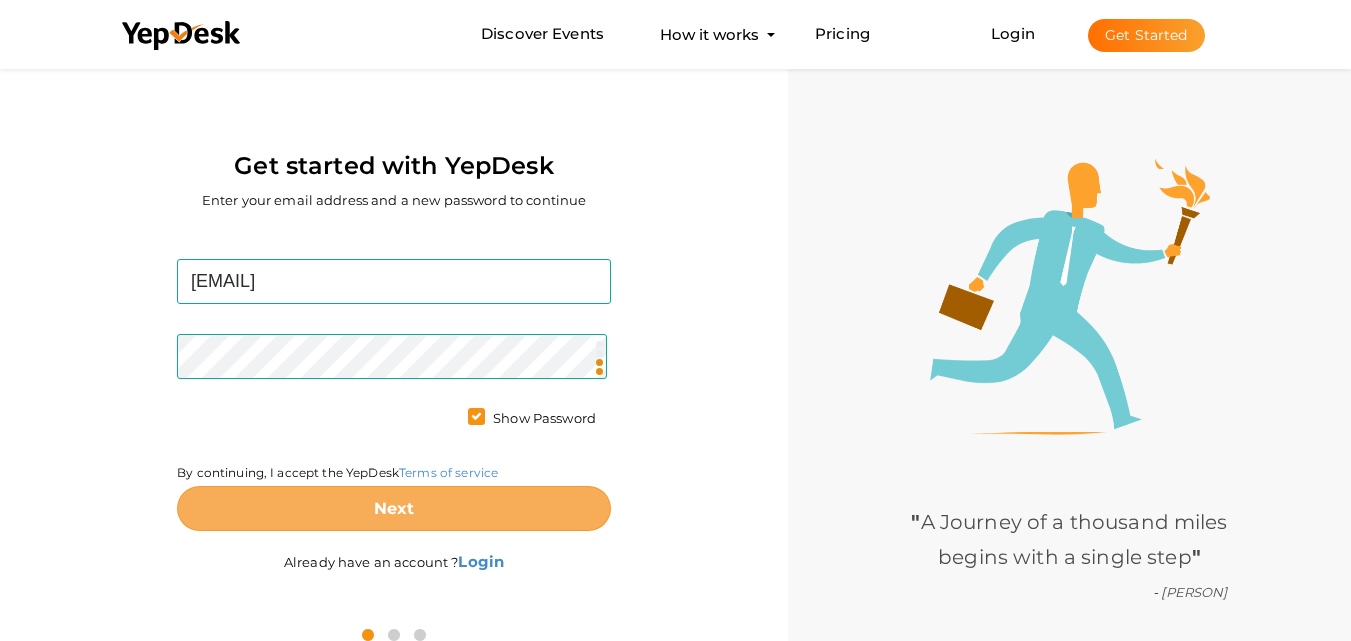 click on "Next" at bounding box center (394, 508) 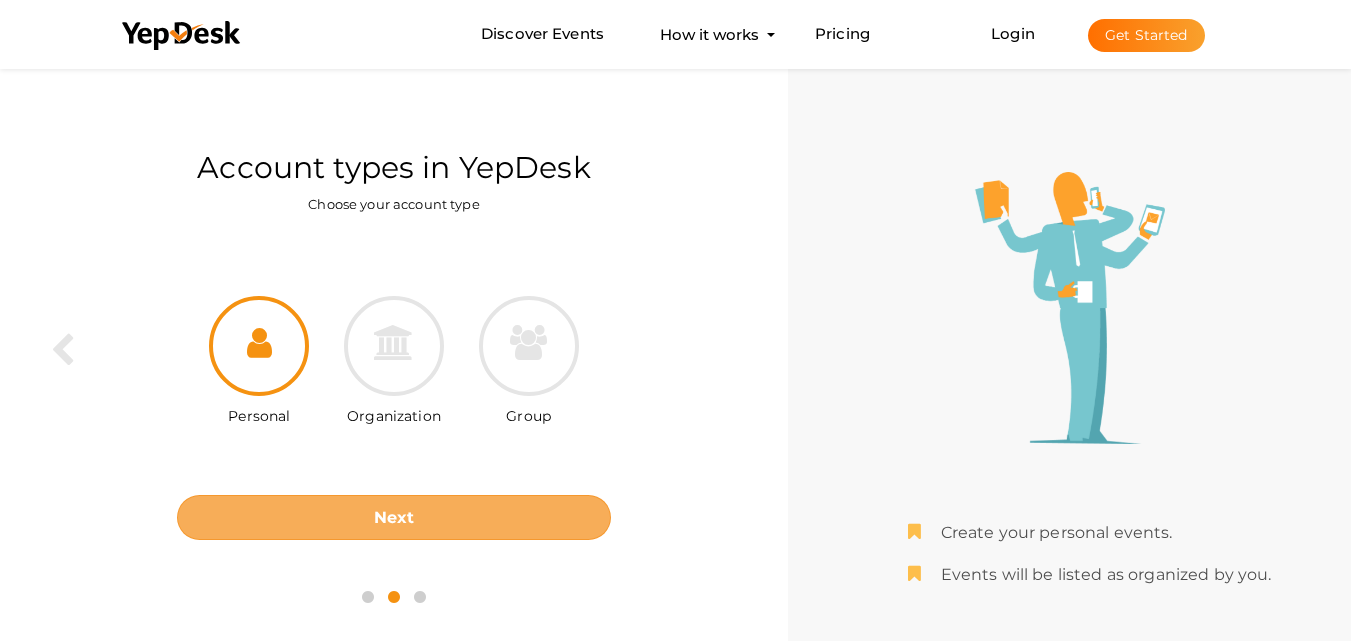 click on "Next" at bounding box center (394, 517) 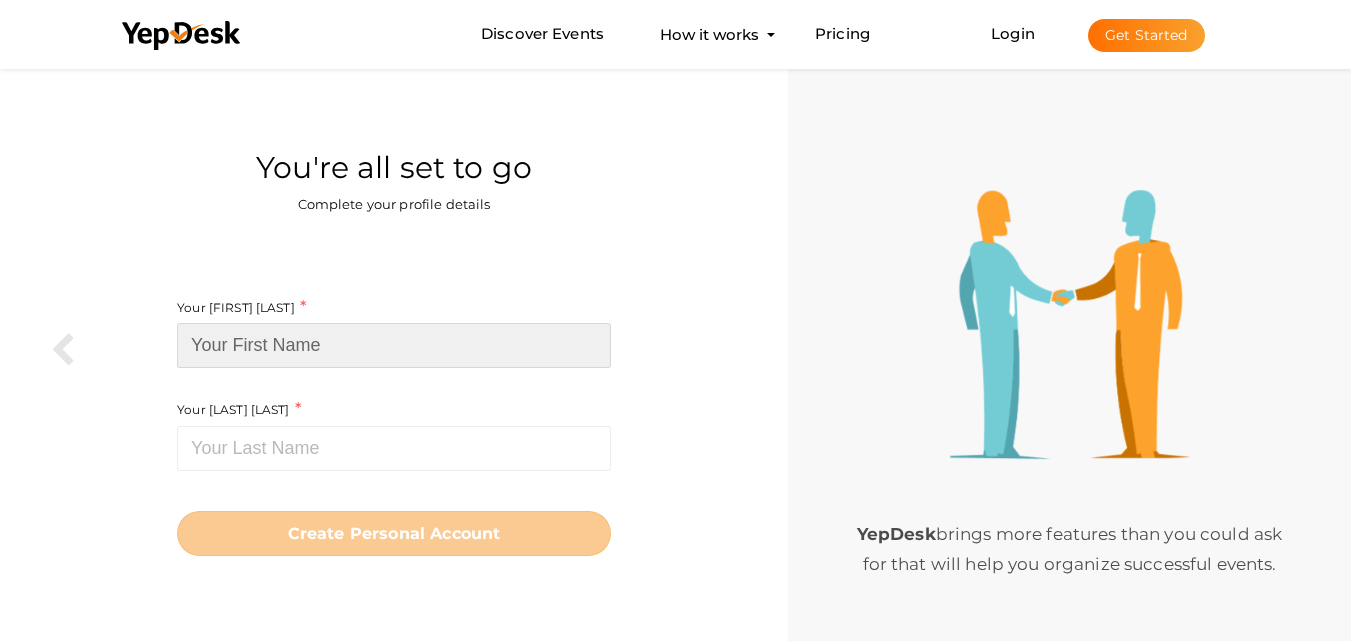 click at bounding box center (394, 345) 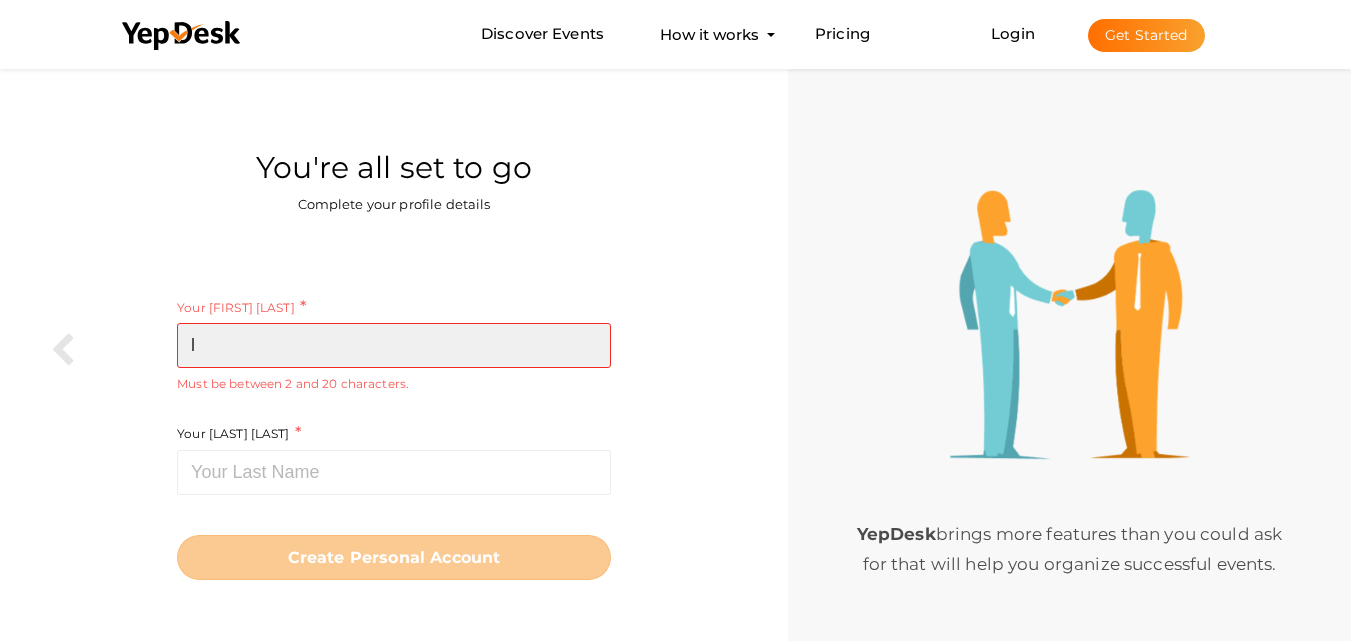 paste on "LogisticMart" 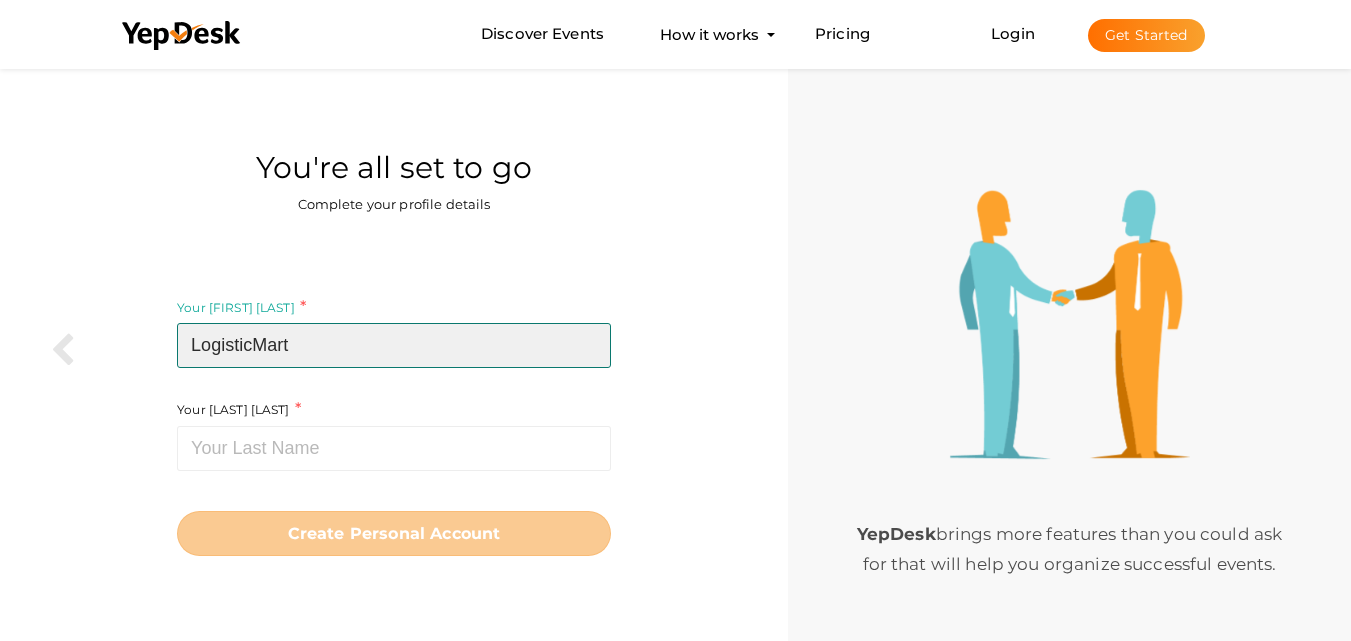 drag, startPoint x: 272, startPoint y: 341, endPoint x: 333, endPoint y: 348, distance: 61.400326 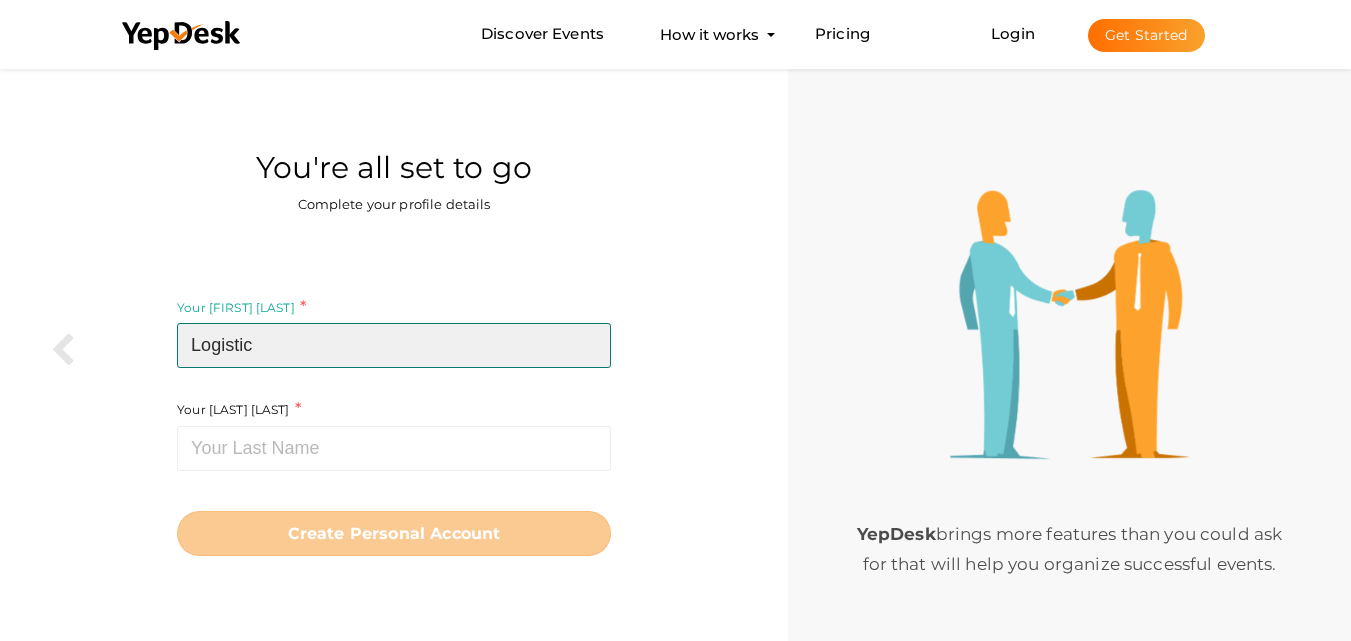 type on "Logistic" 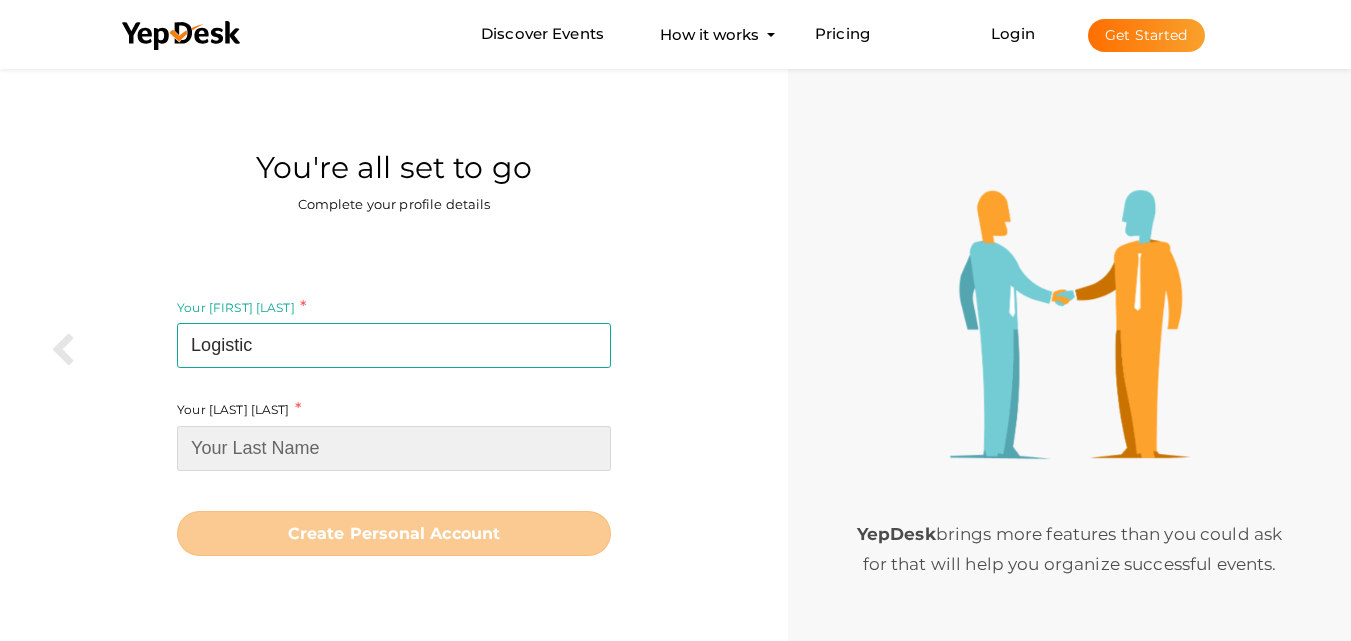 click at bounding box center [394, 448] 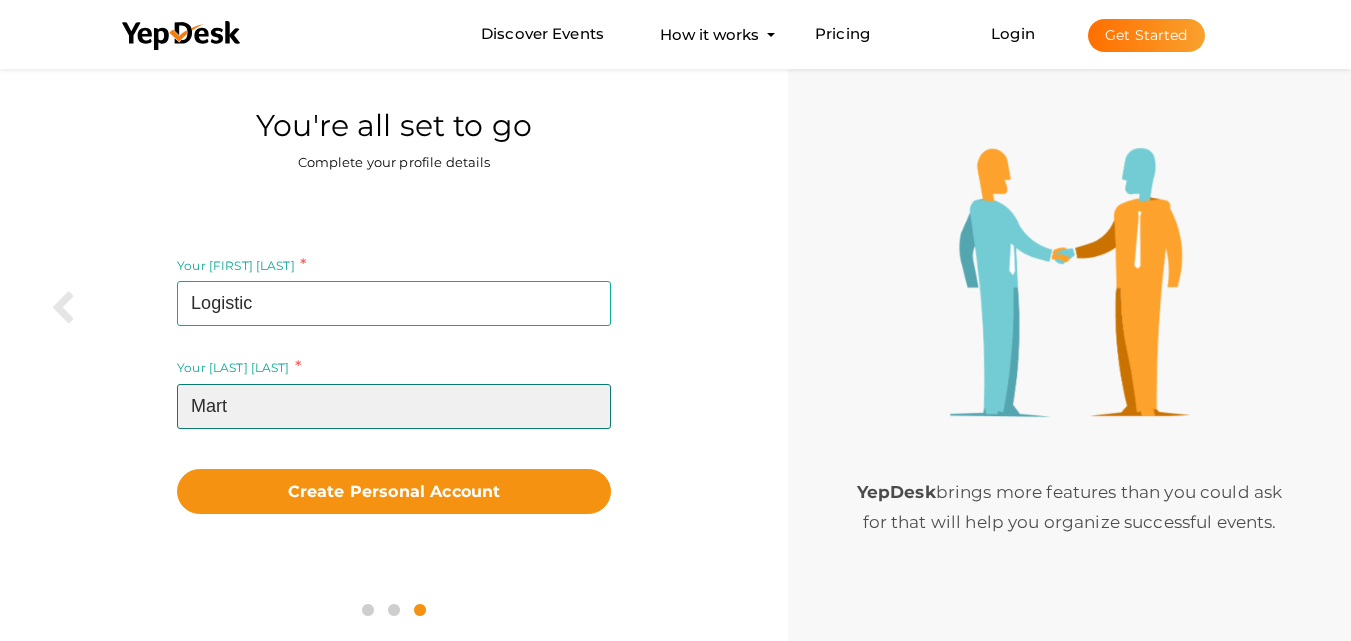 scroll, scrollTop: 64, scrollLeft: 0, axis: vertical 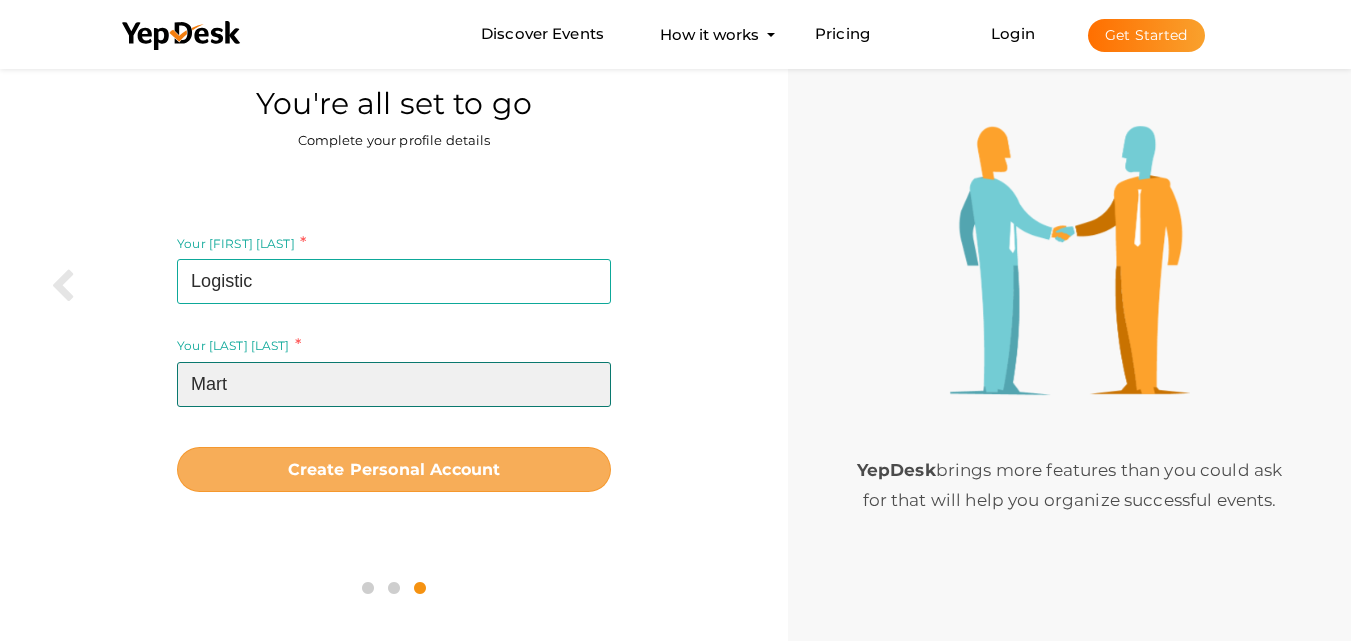 type on "Mart" 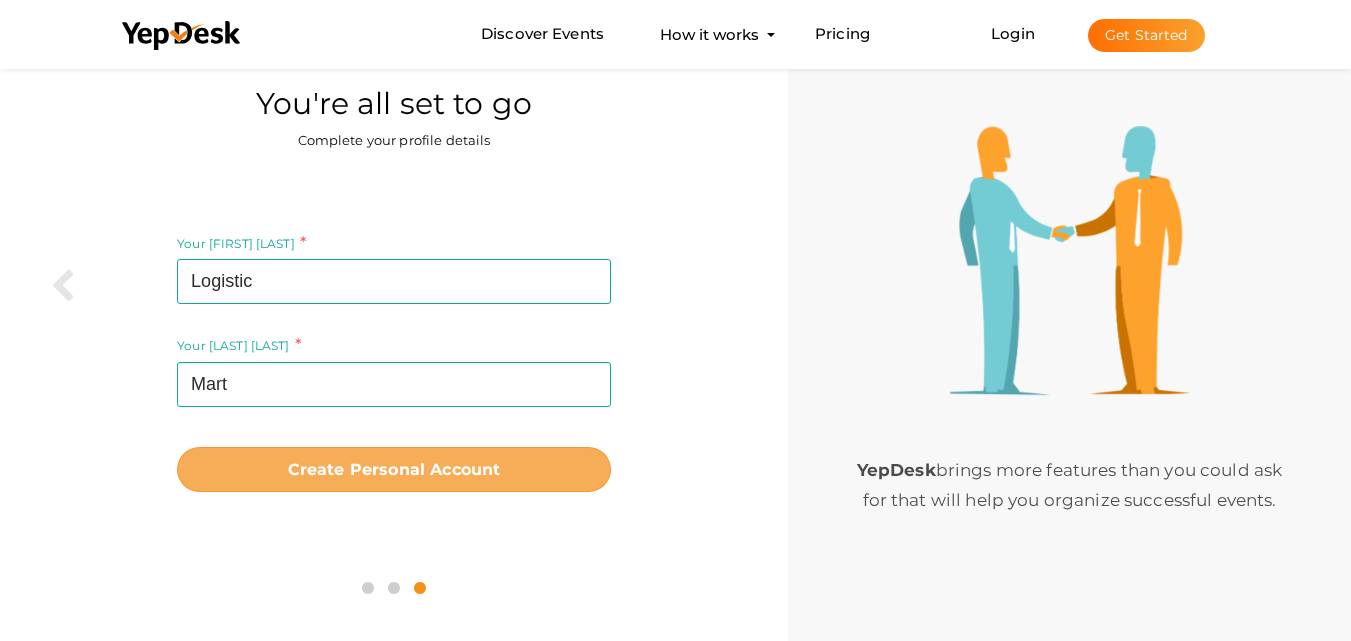 click on "Create
Personal Account" at bounding box center (394, 469) 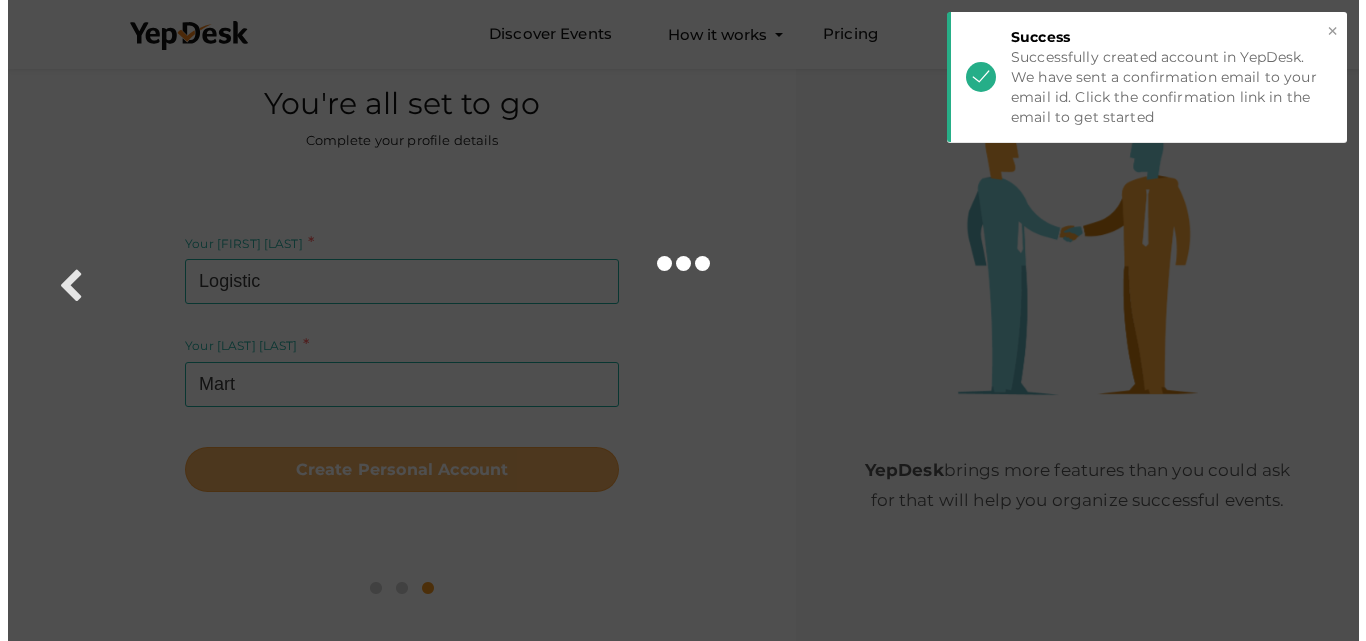 scroll, scrollTop: 0, scrollLeft: 0, axis: both 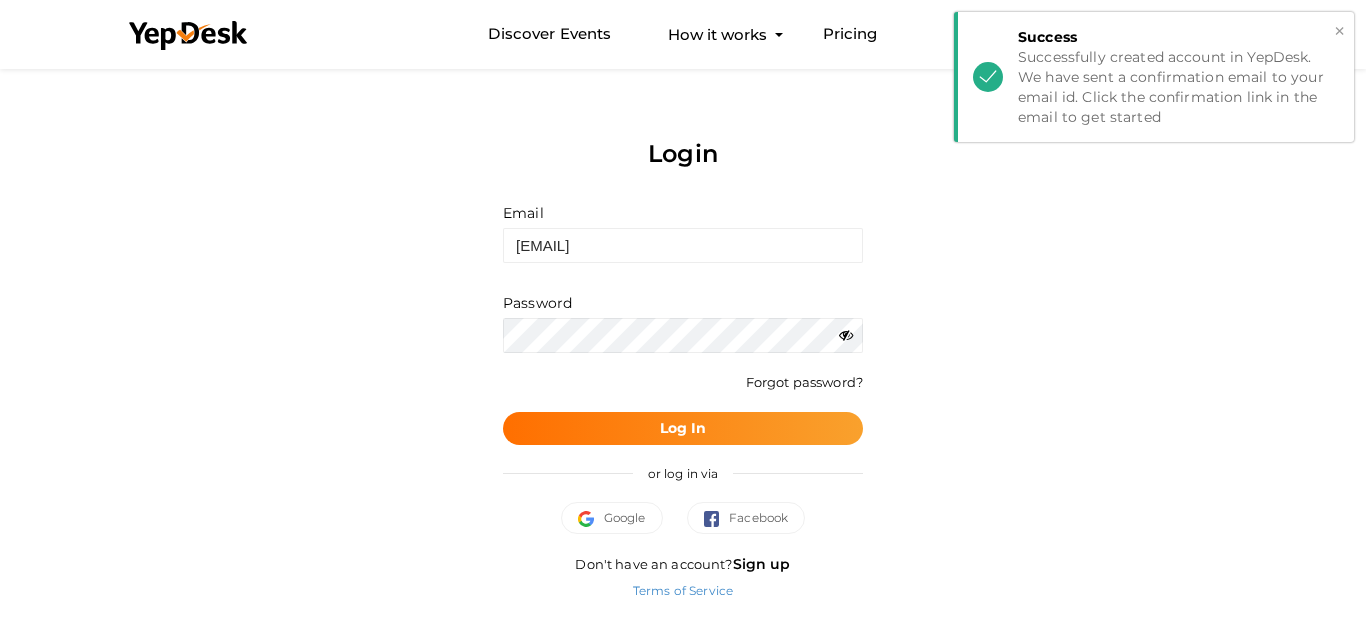 click on "×" at bounding box center (1339, 31) 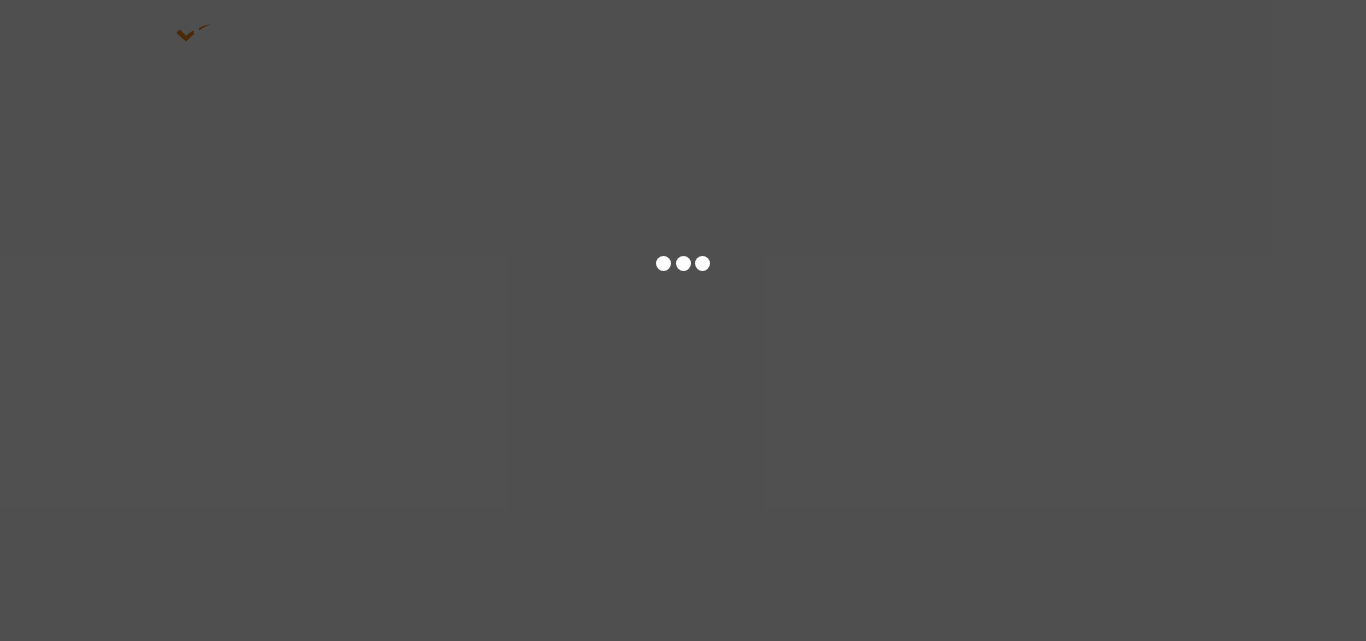scroll, scrollTop: 0, scrollLeft: 0, axis: both 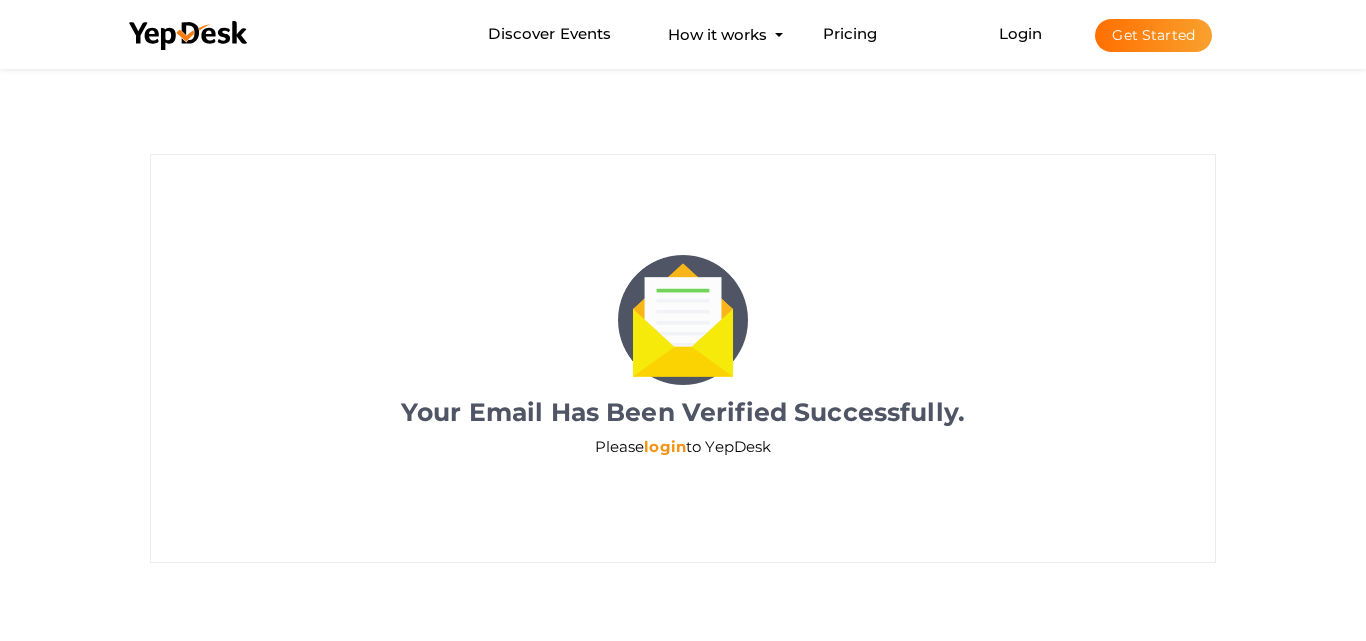 click on "login" at bounding box center [665, 446] 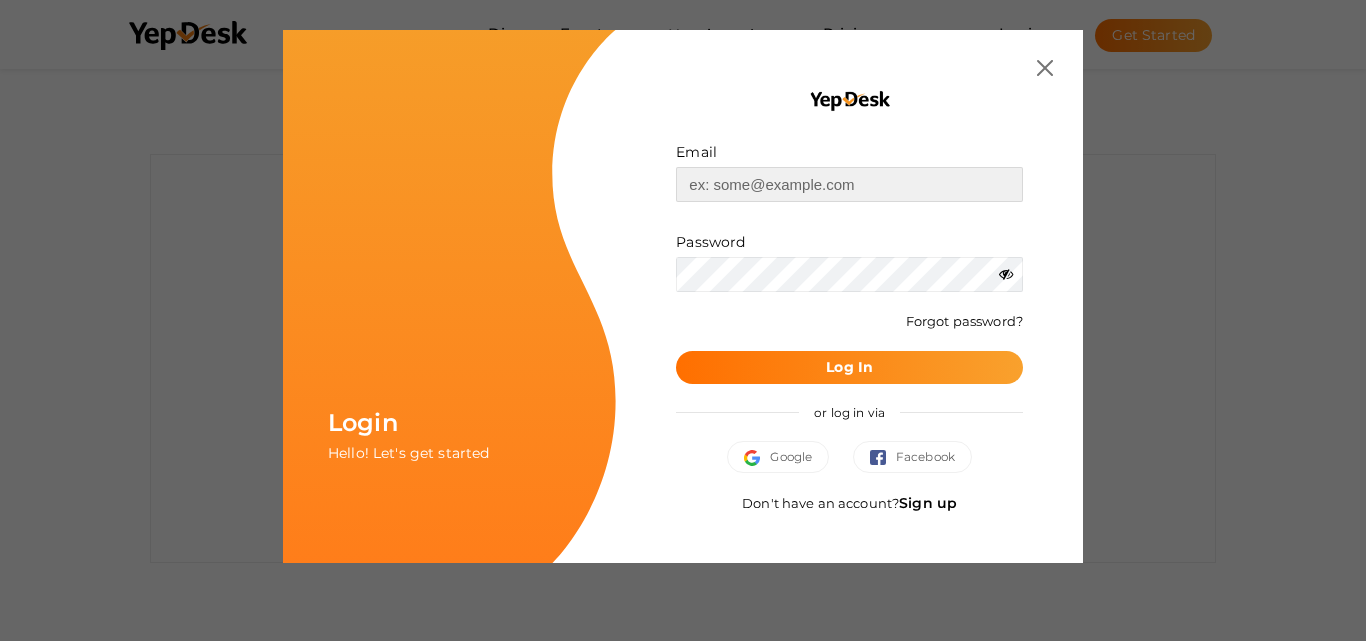 type on "[EMAIL]" 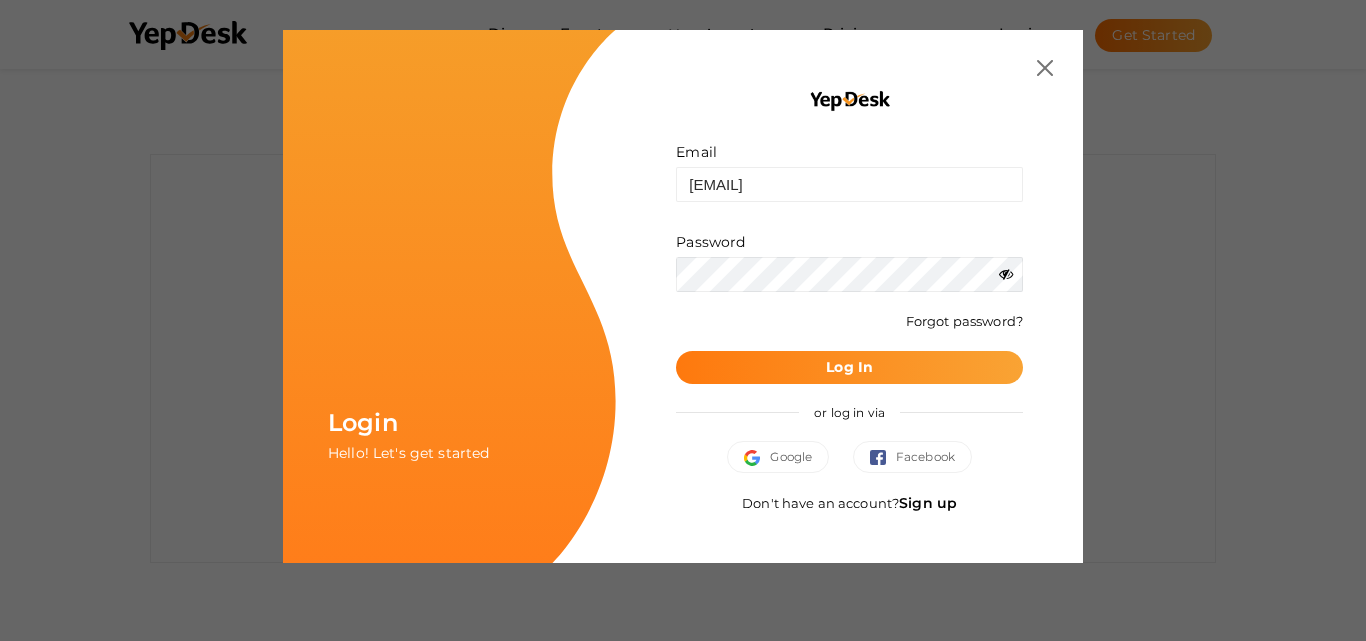 click on "Log In" at bounding box center [849, 367] 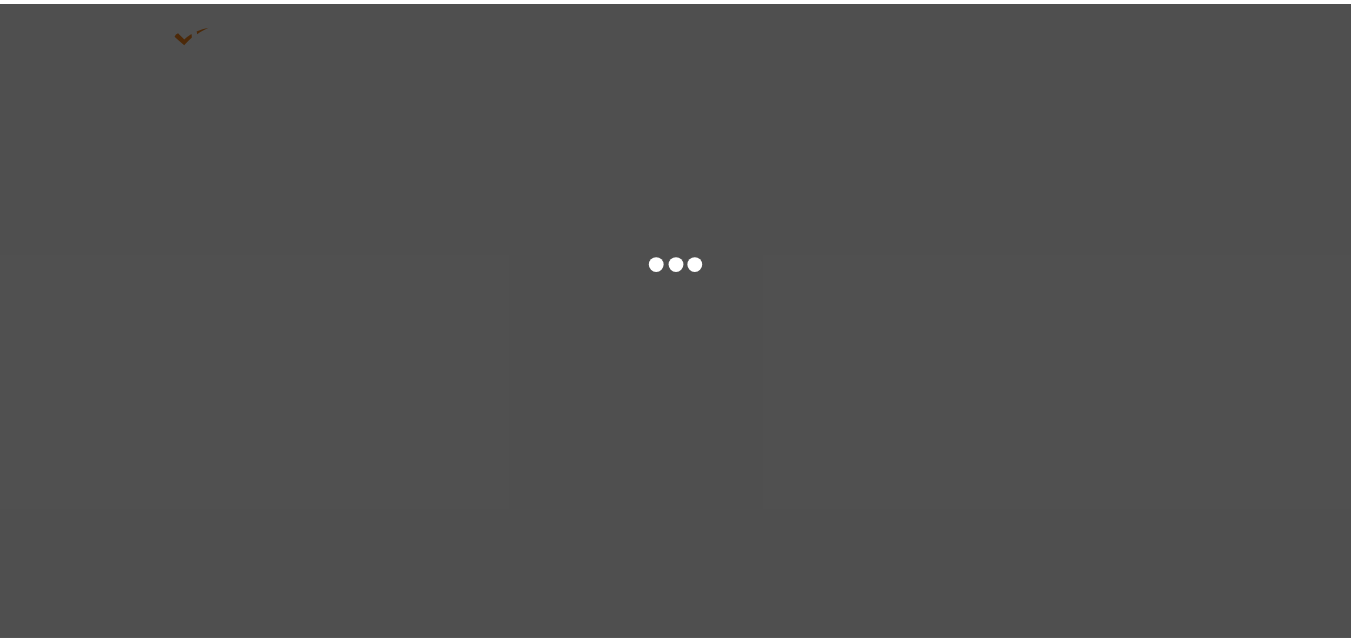scroll, scrollTop: 0, scrollLeft: 0, axis: both 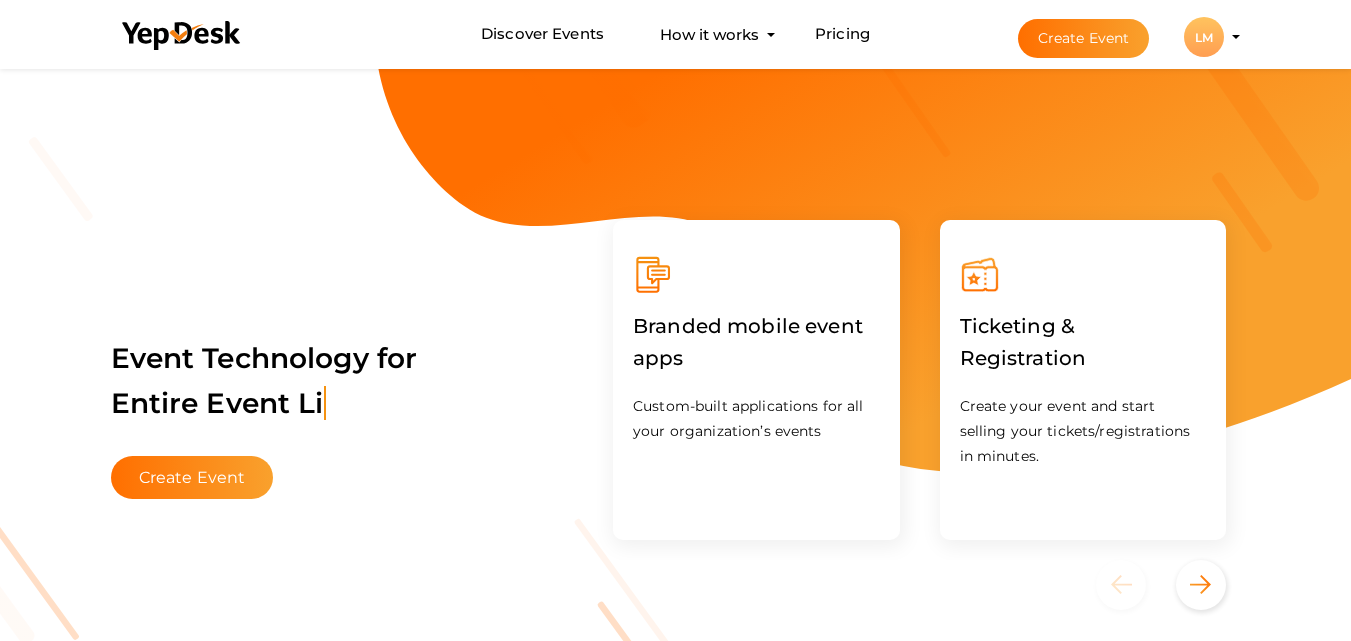 click on "LM" at bounding box center (1204, 37) 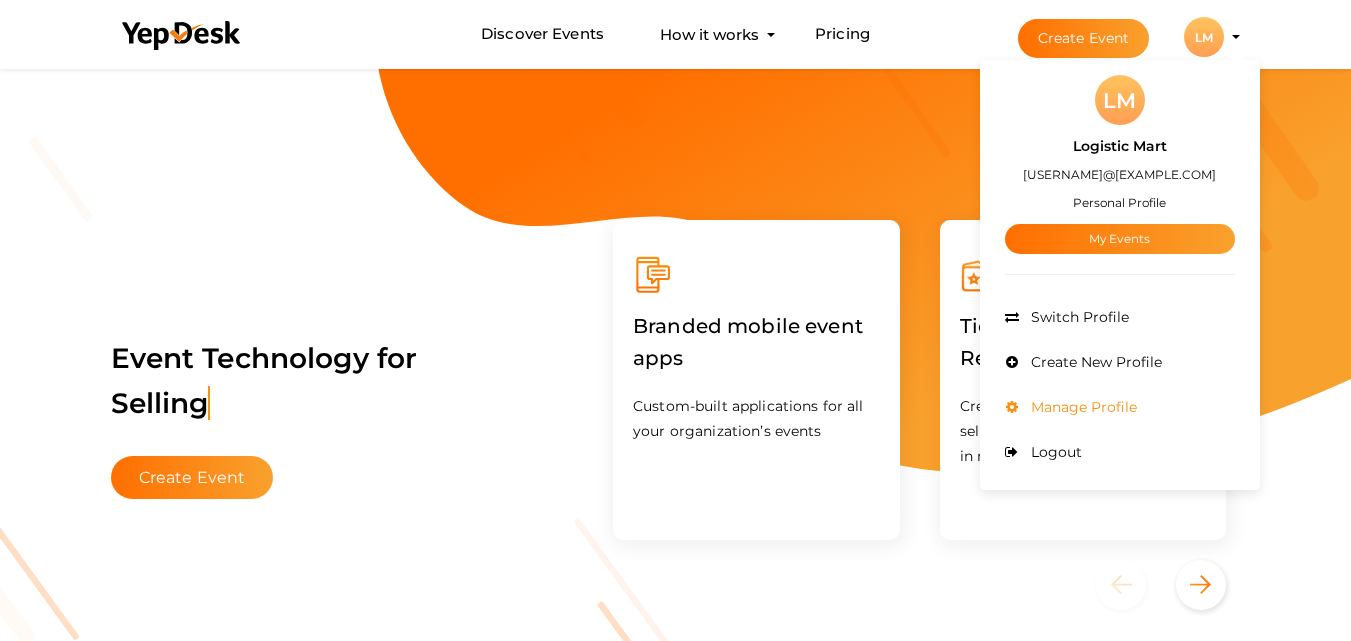 click on "Manage Profile" at bounding box center (1081, 407) 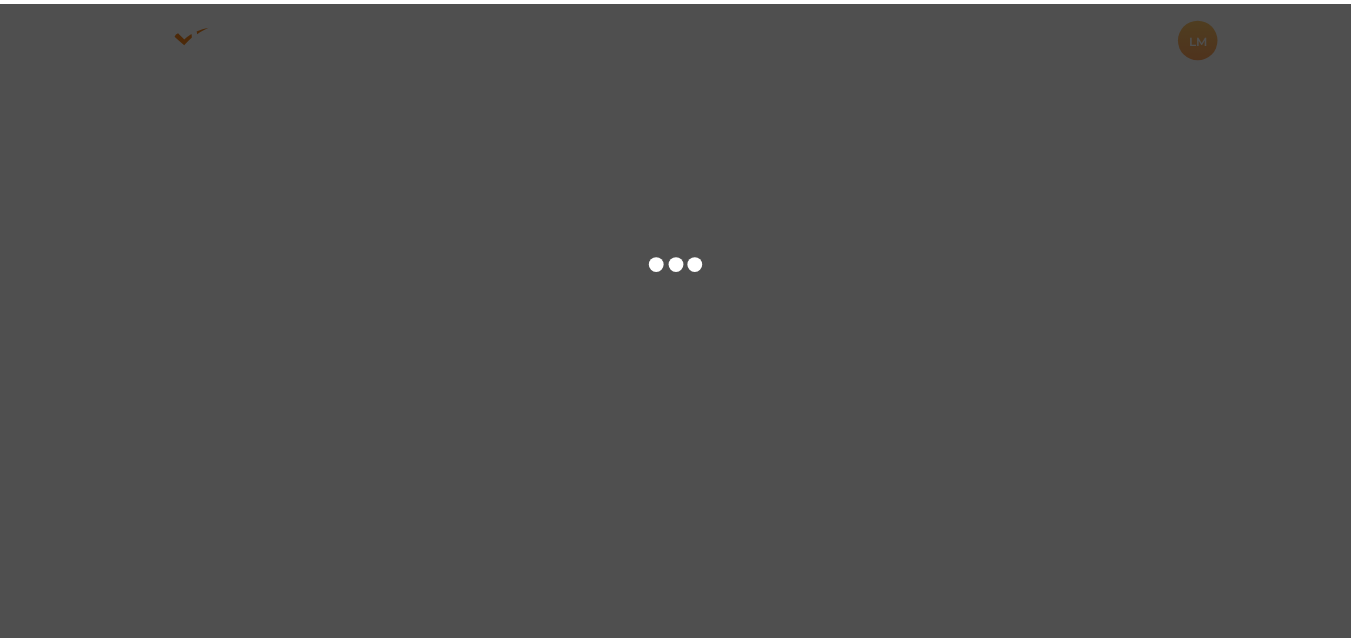 scroll, scrollTop: 0, scrollLeft: 0, axis: both 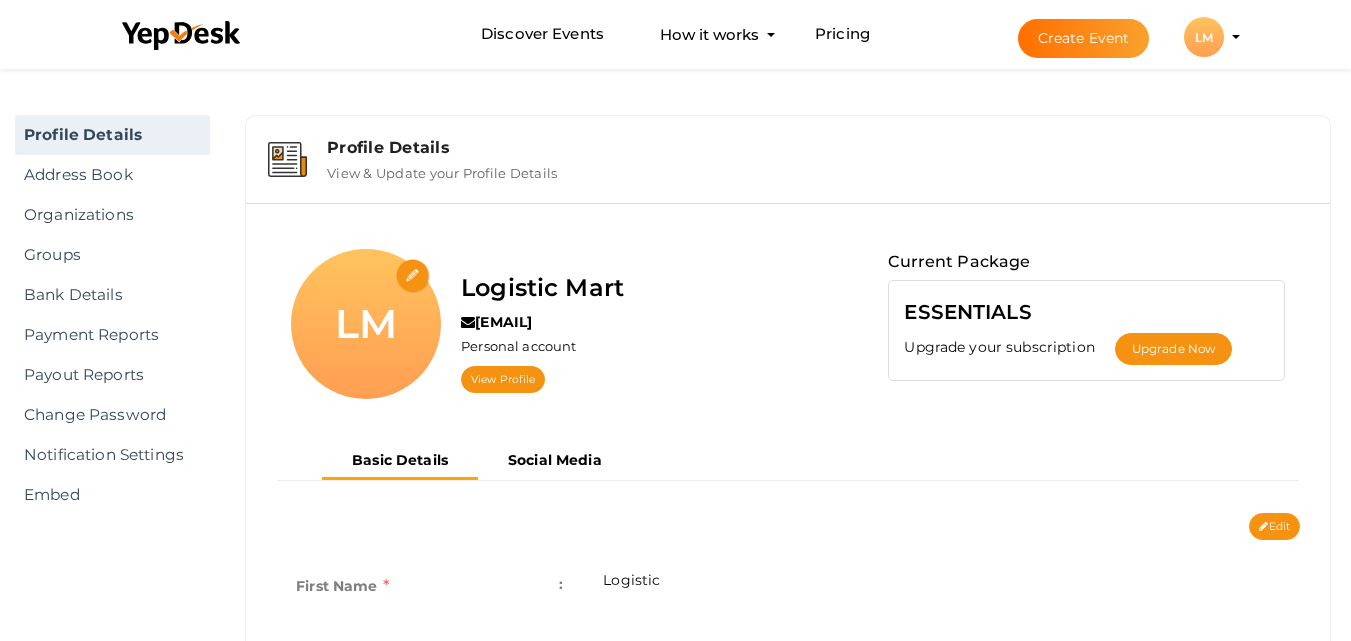 click on "LM" at bounding box center (366, 324) 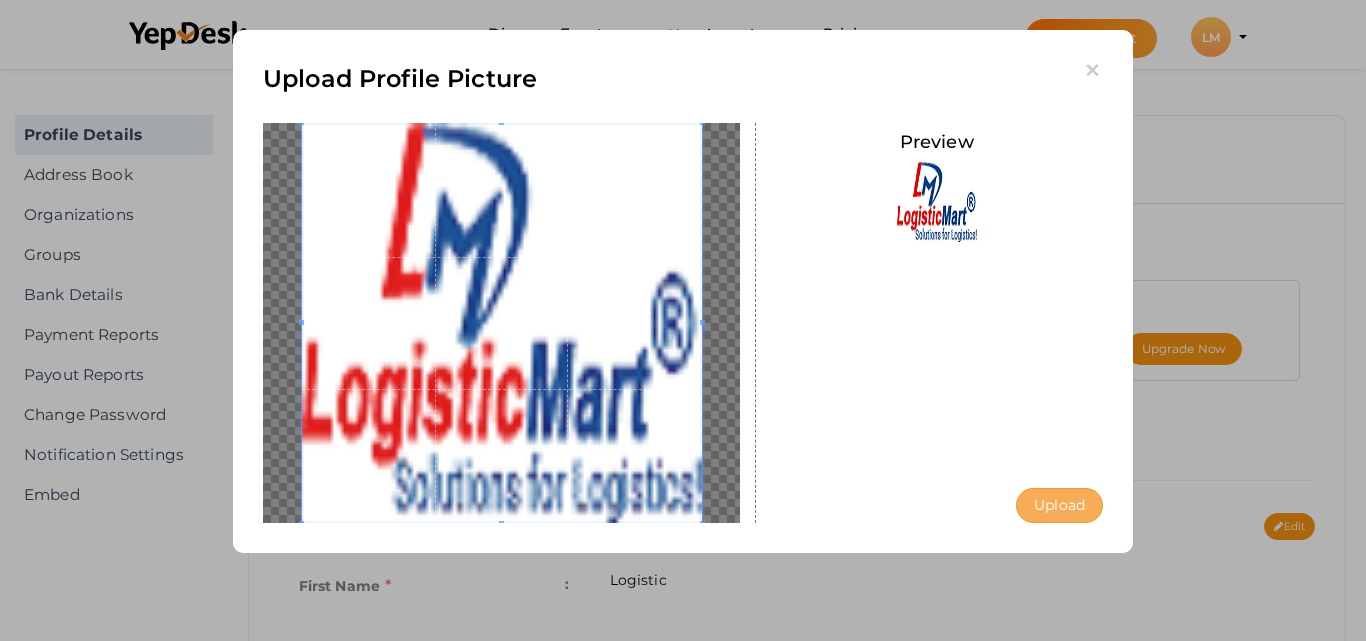 click on "Upload" at bounding box center (1059, 505) 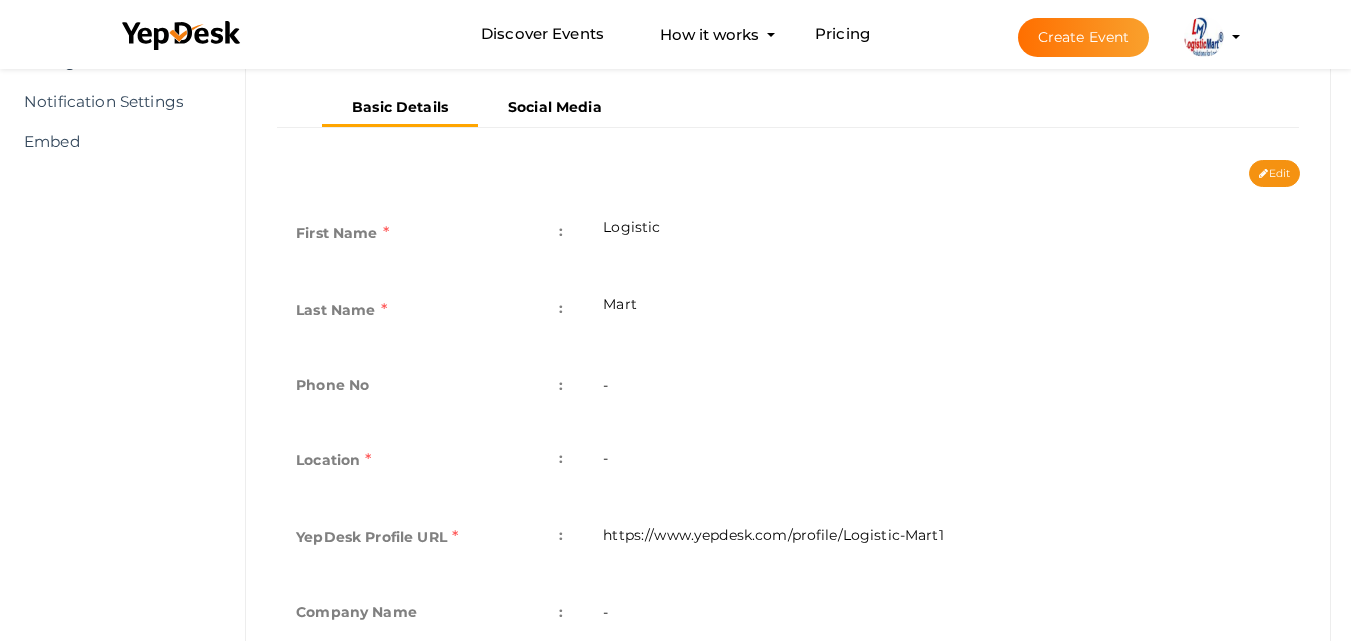 scroll, scrollTop: 500, scrollLeft: 0, axis: vertical 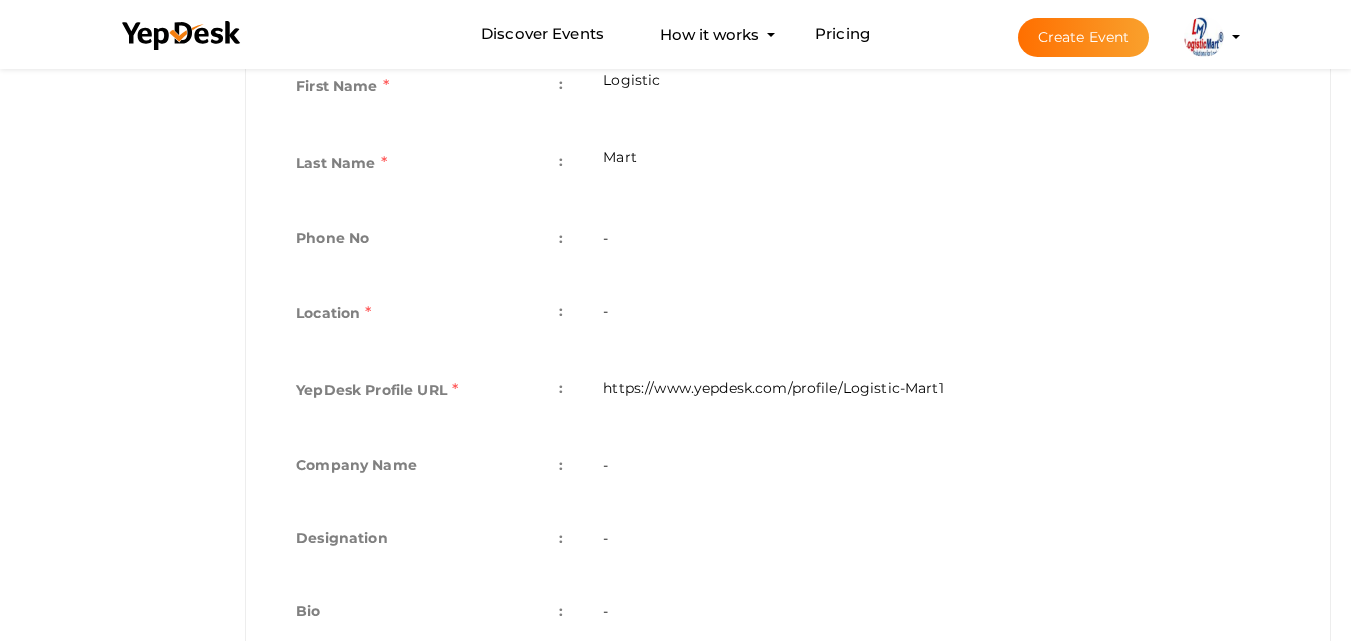 click on "-" at bounding box center [941, 240] 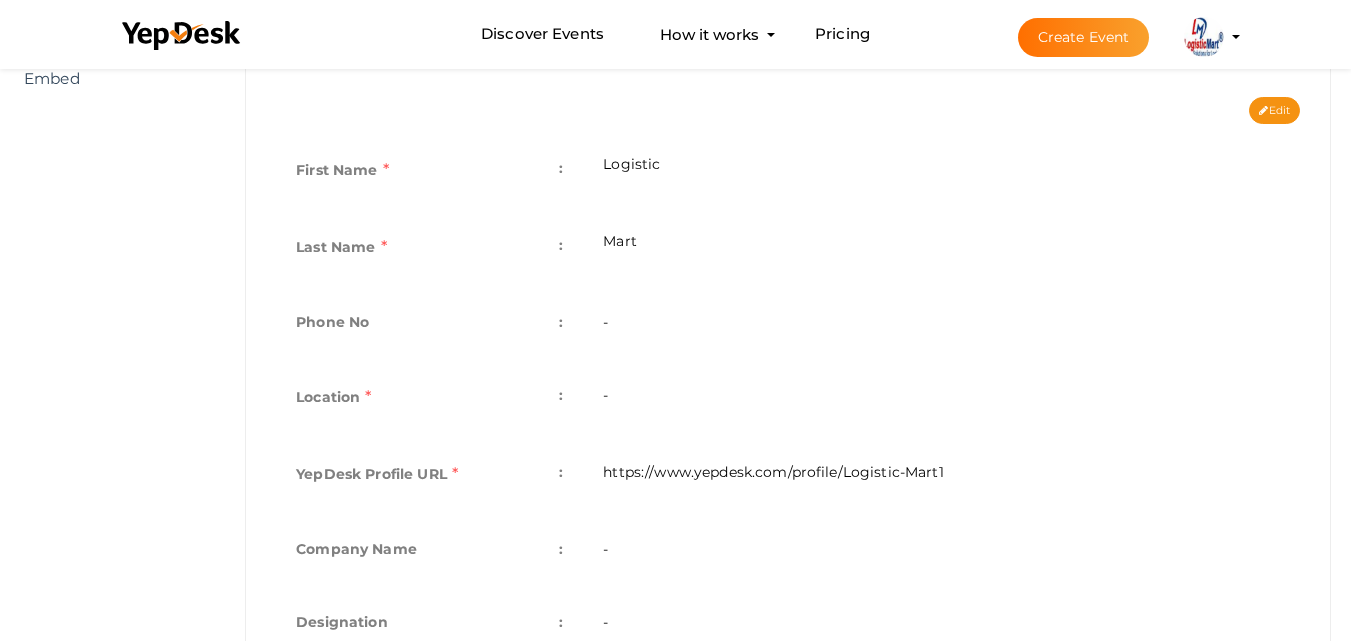 scroll, scrollTop: 0, scrollLeft: 0, axis: both 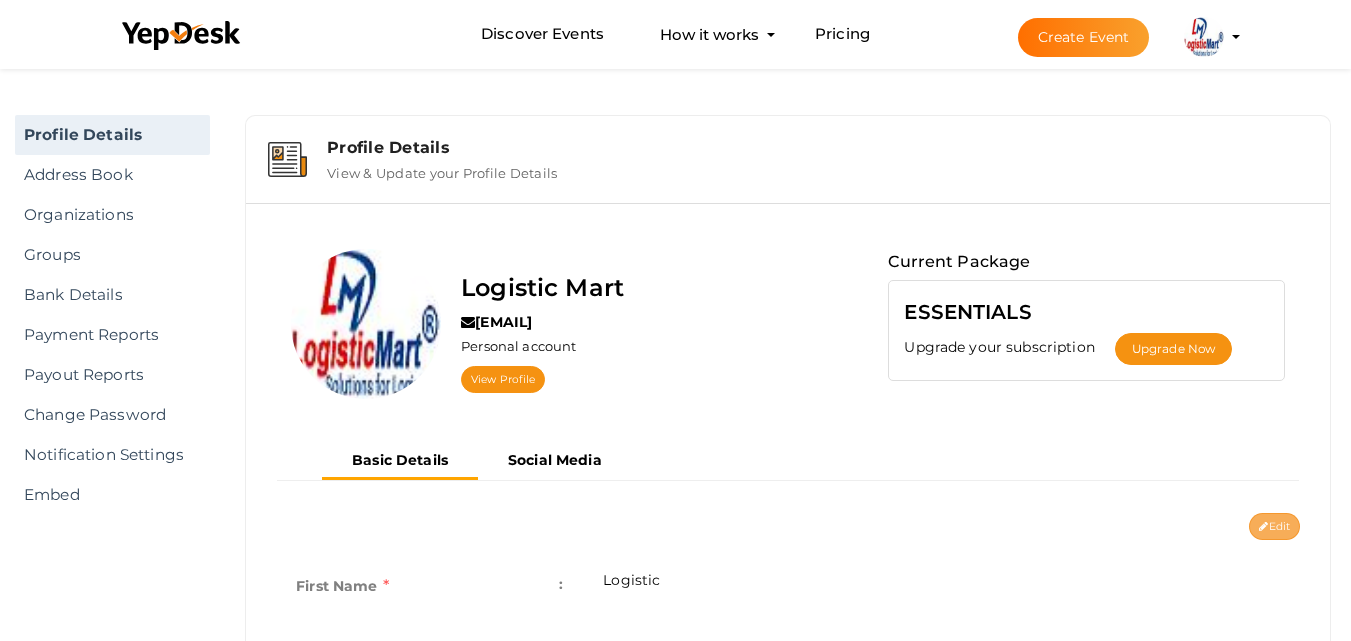 click on "Edit" at bounding box center (1274, 526) 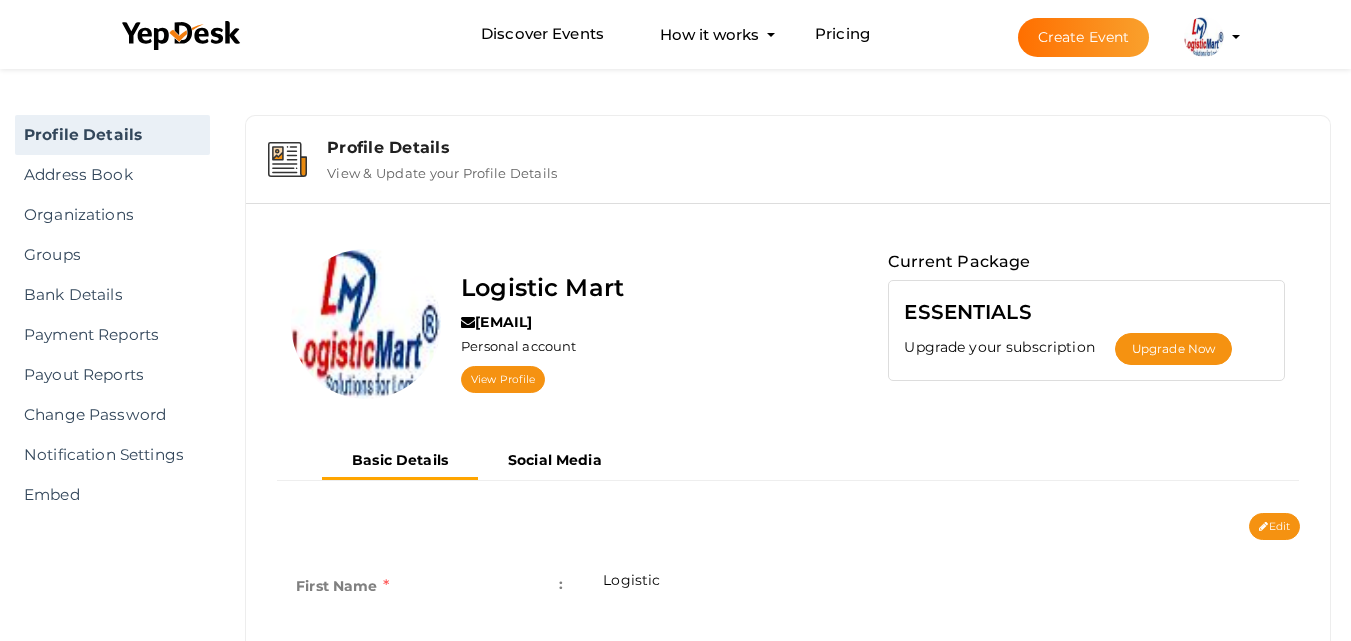 type on "Logistic" 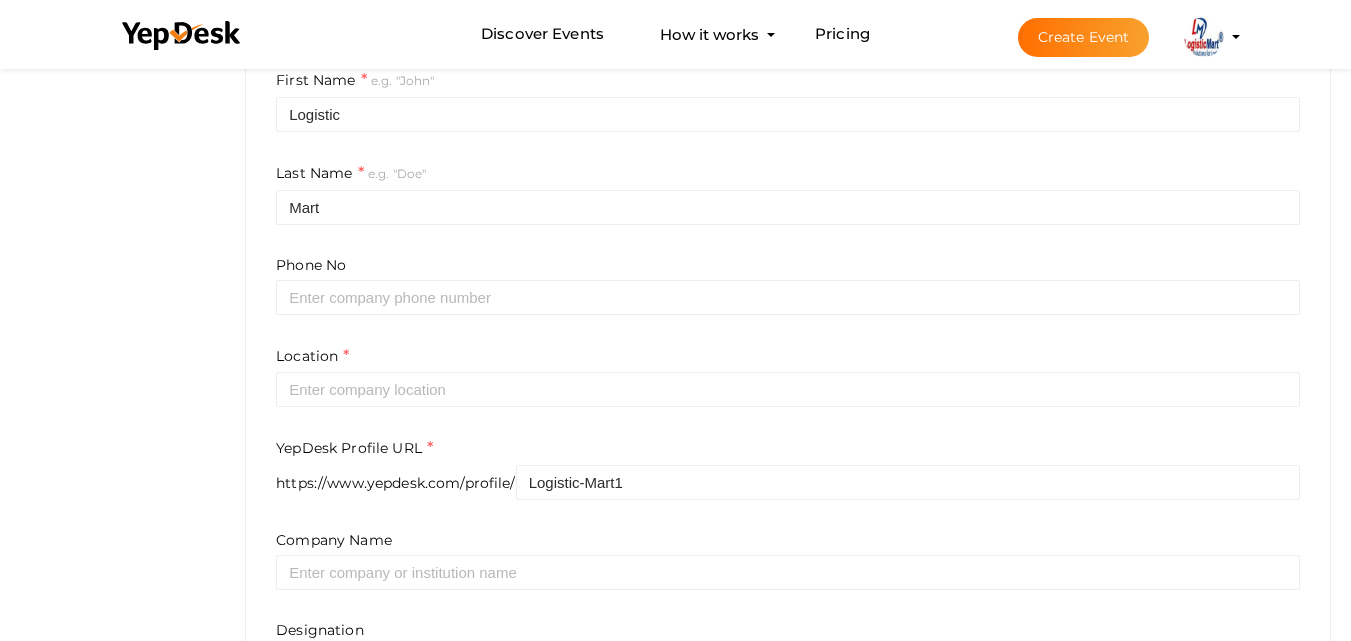 scroll, scrollTop: 500, scrollLeft: 0, axis: vertical 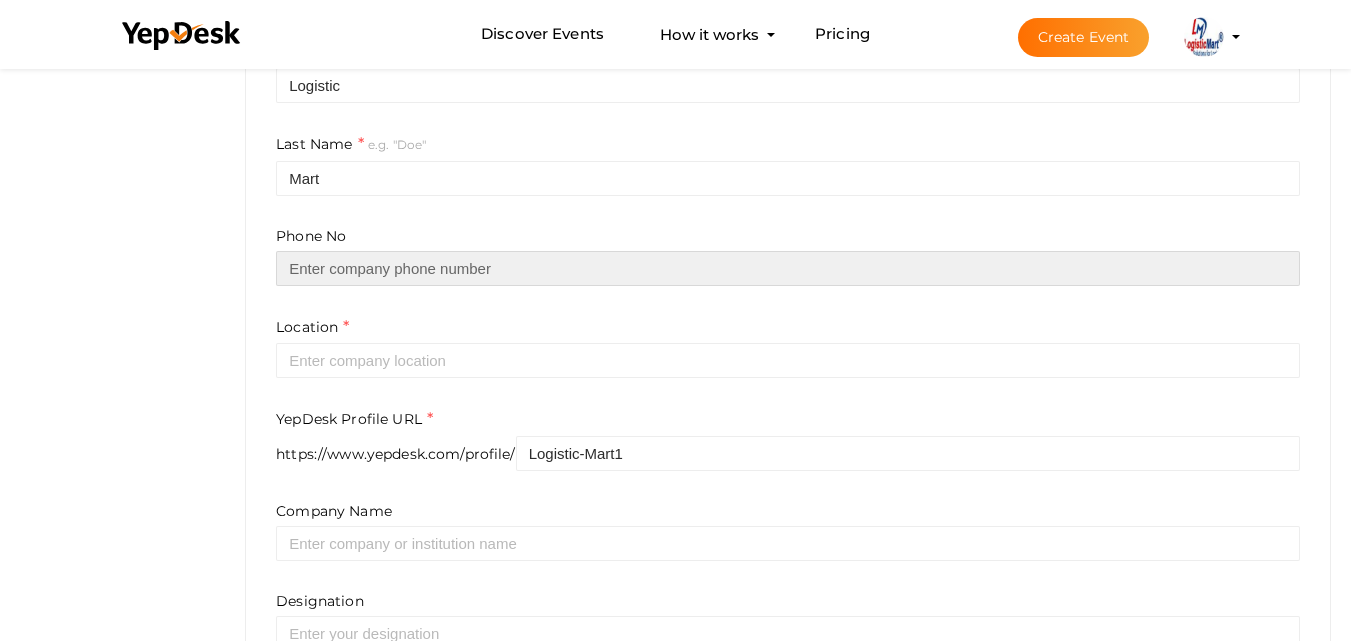 click at bounding box center [788, 268] 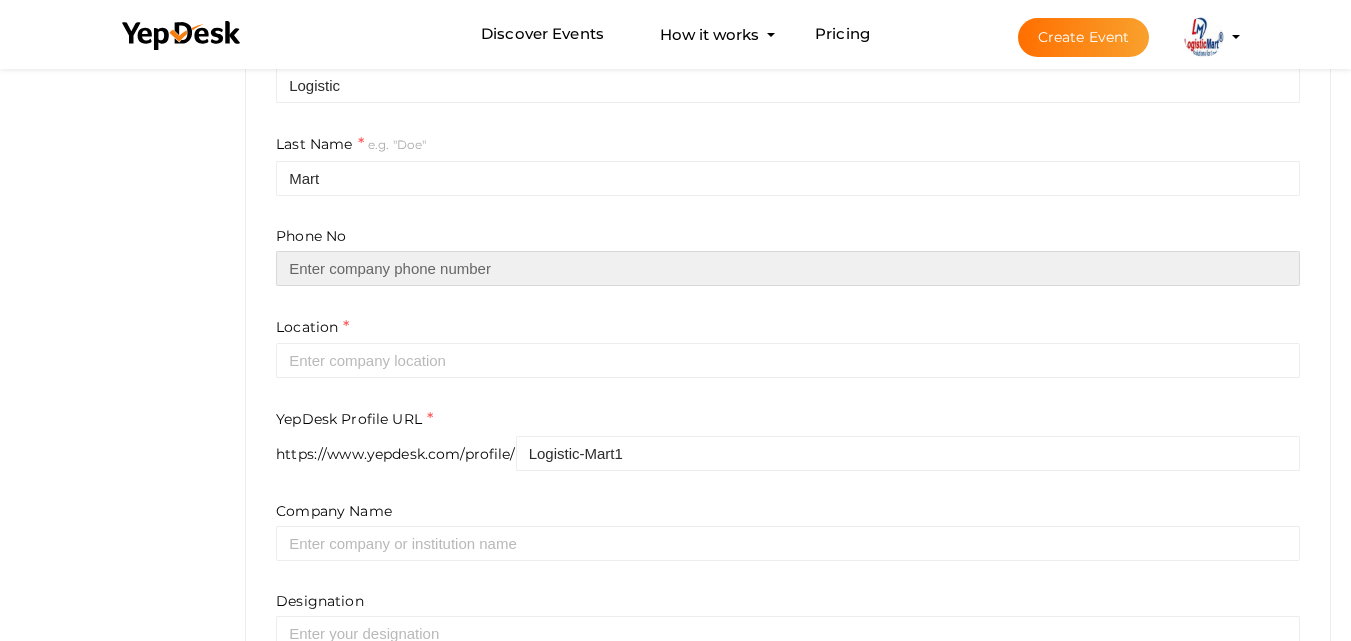 paste on "call[PHONE]" 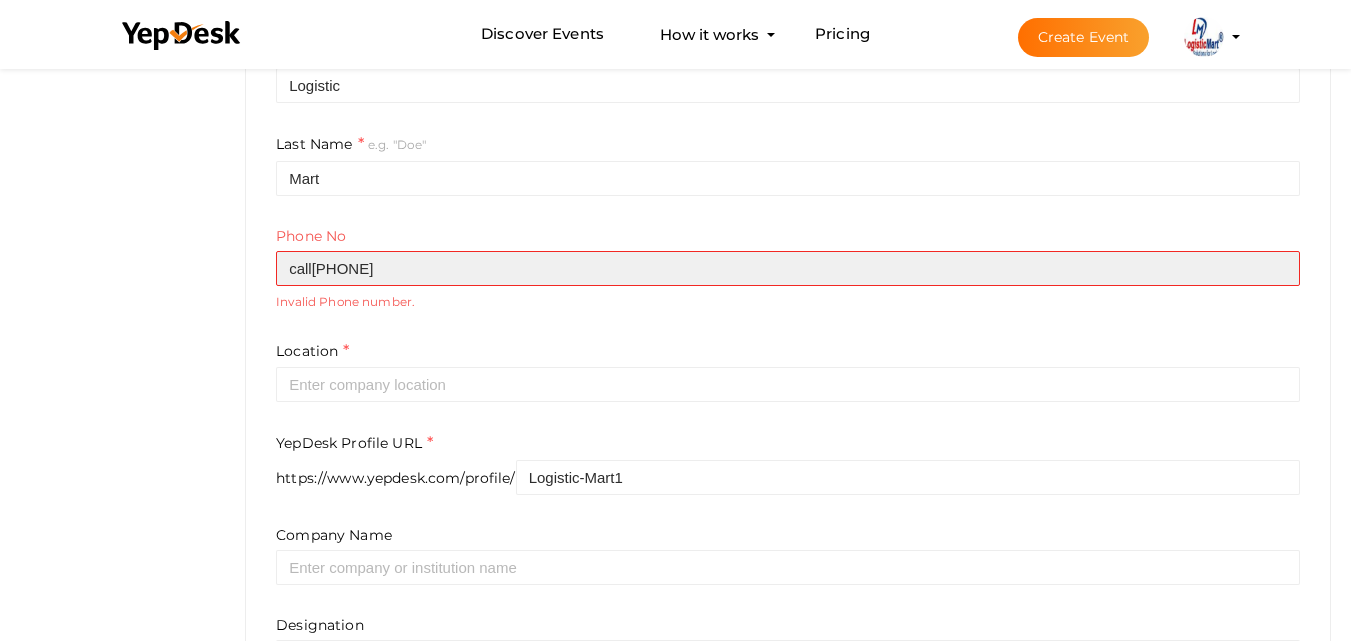 click on "call[PHONE]" at bounding box center (788, 268) 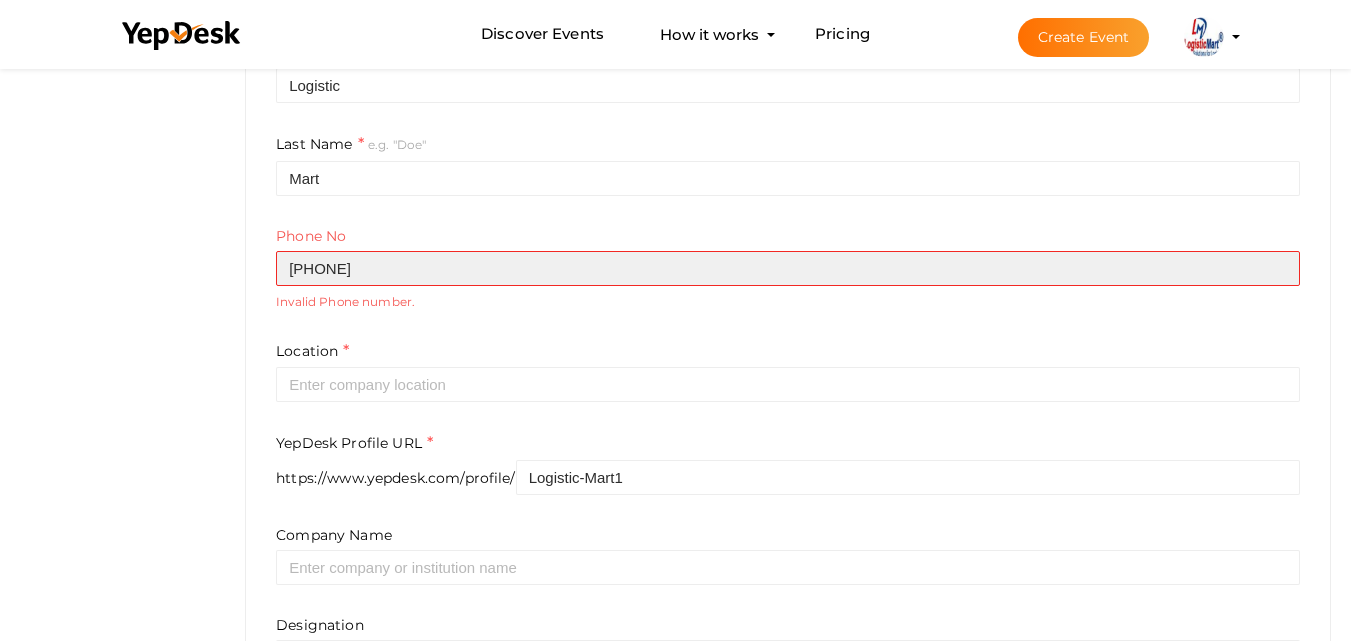 click on "[PHONE]" at bounding box center [788, 268] 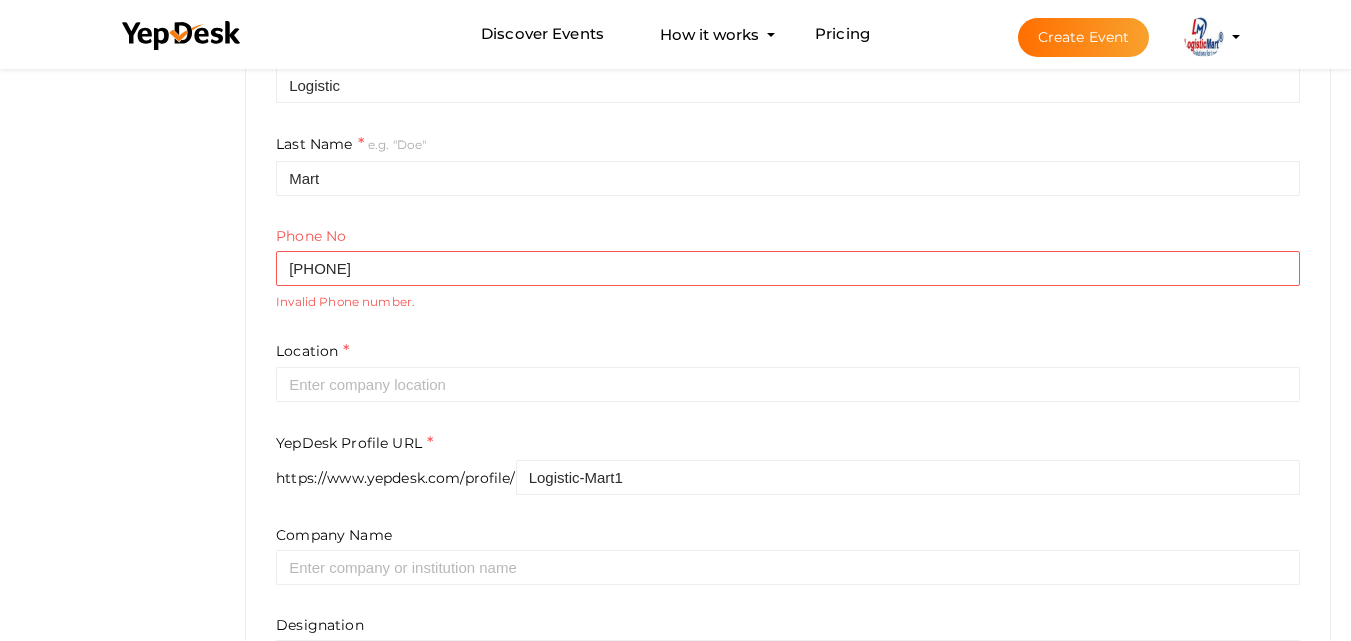 click on "Location" at bounding box center (312, 351) 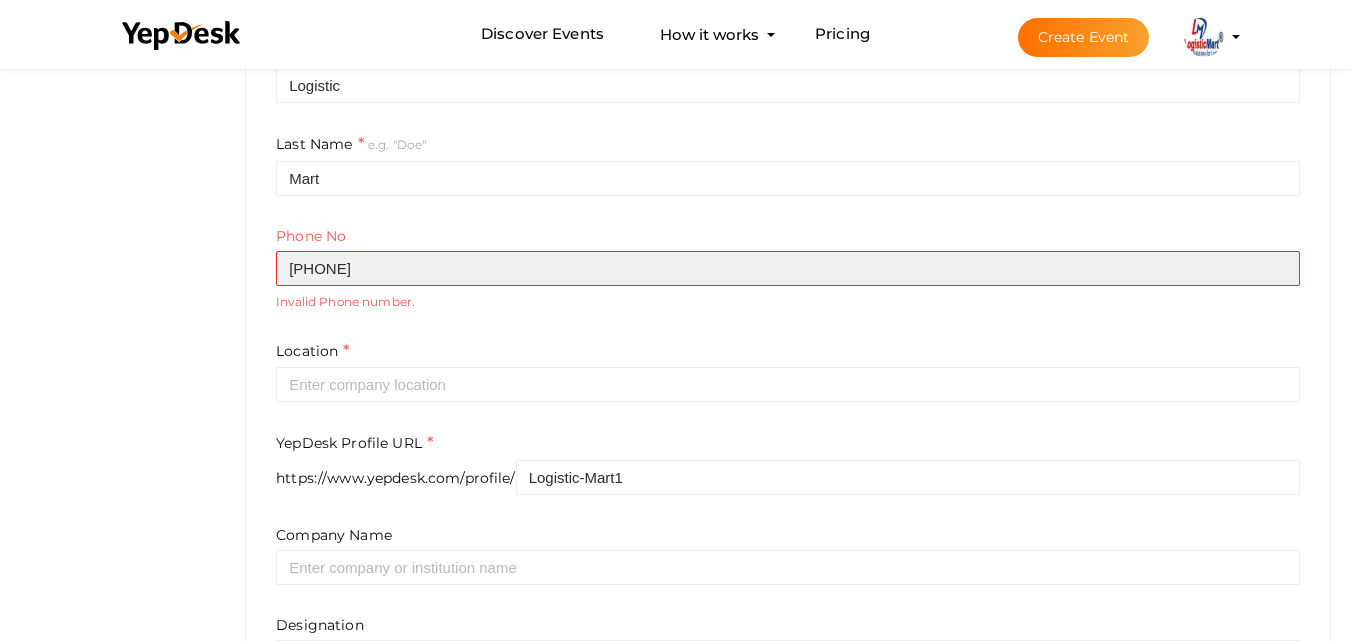 click on "+919560479500" at bounding box center [788, 268] 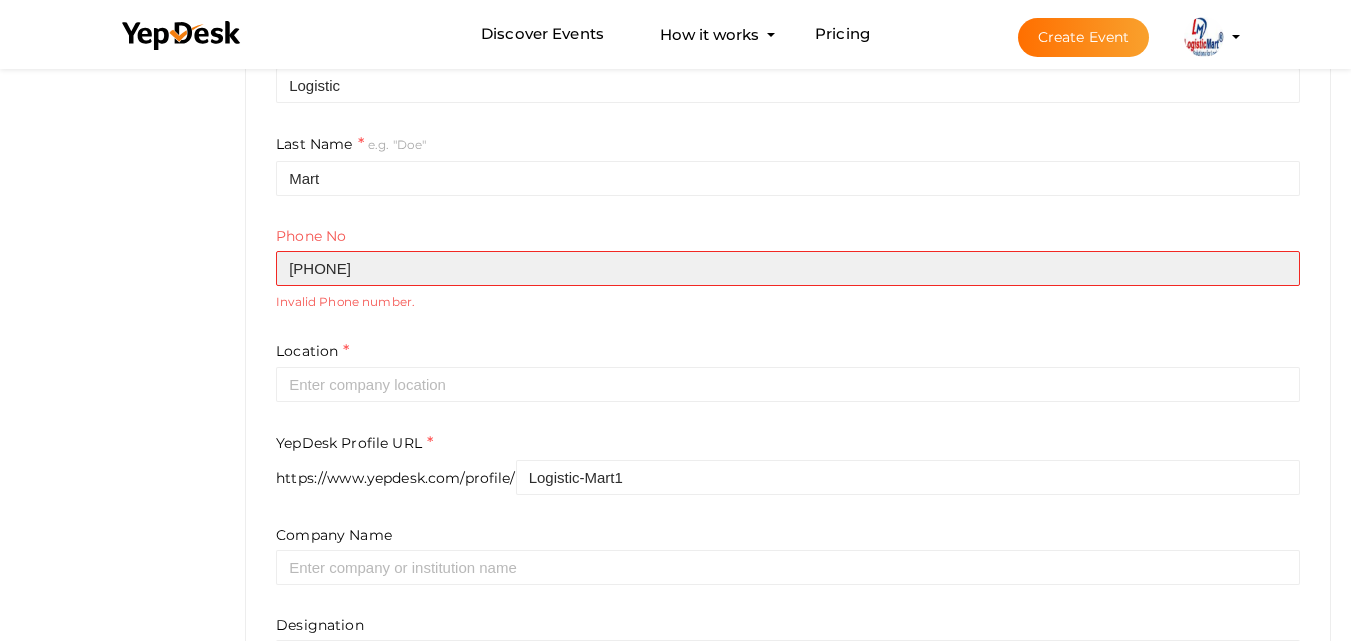 type on "+91 9560479500" 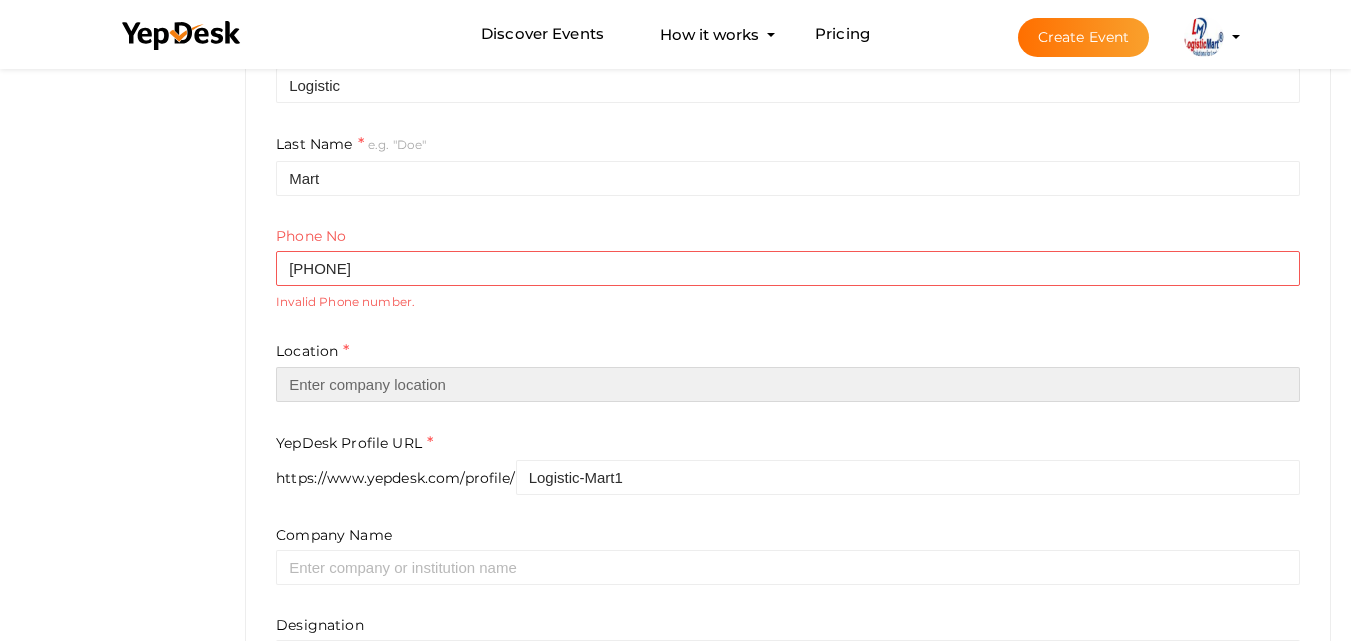click at bounding box center (788, 384) 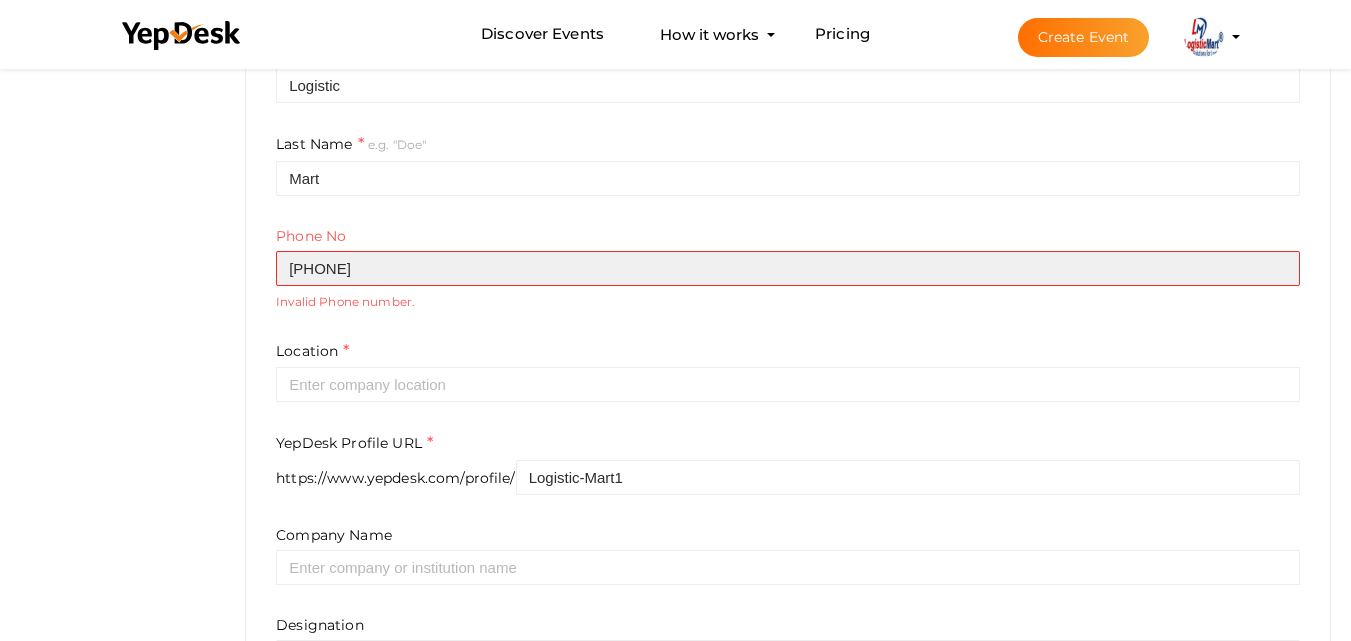 click on "+91 9560479500" at bounding box center (788, 268) 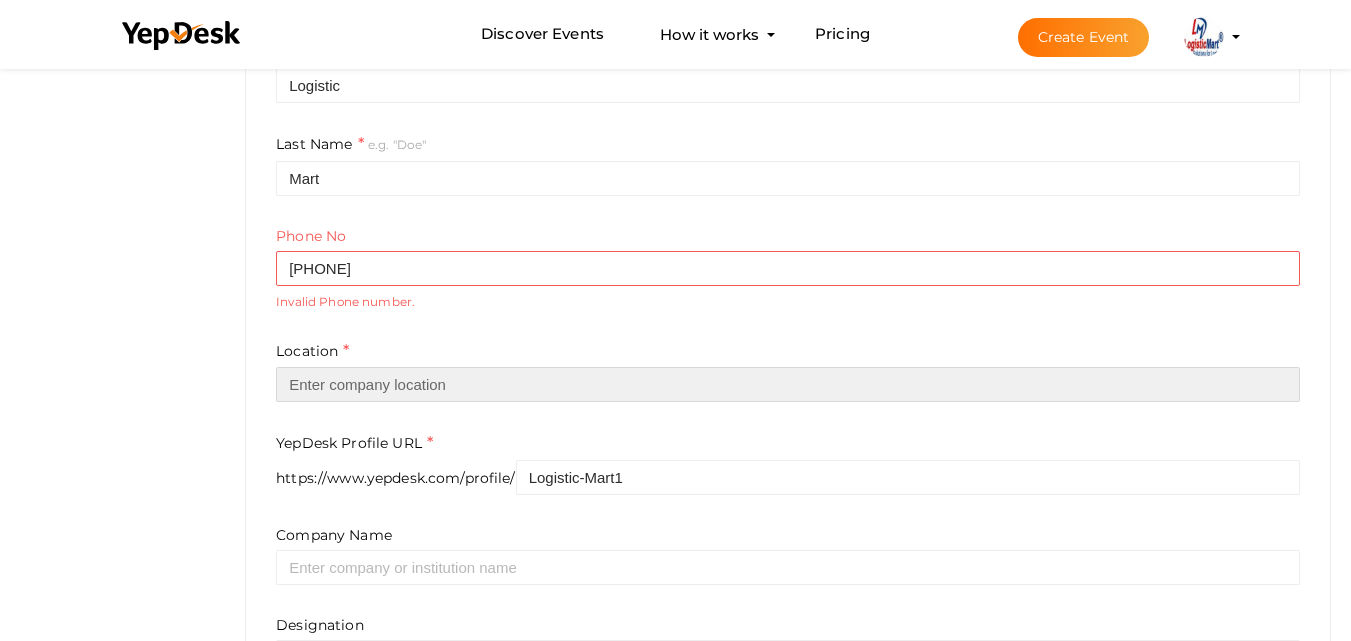 click at bounding box center [788, 384] 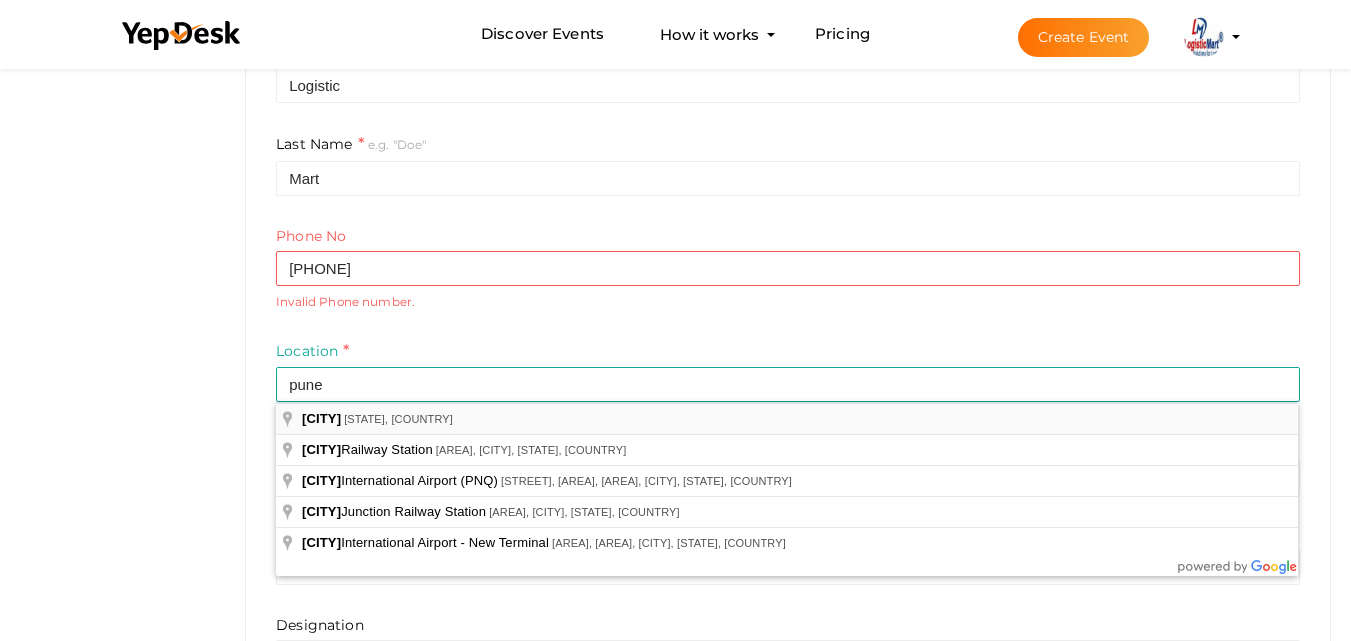 type on "[CITY], [STATE], [COUNTRY]" 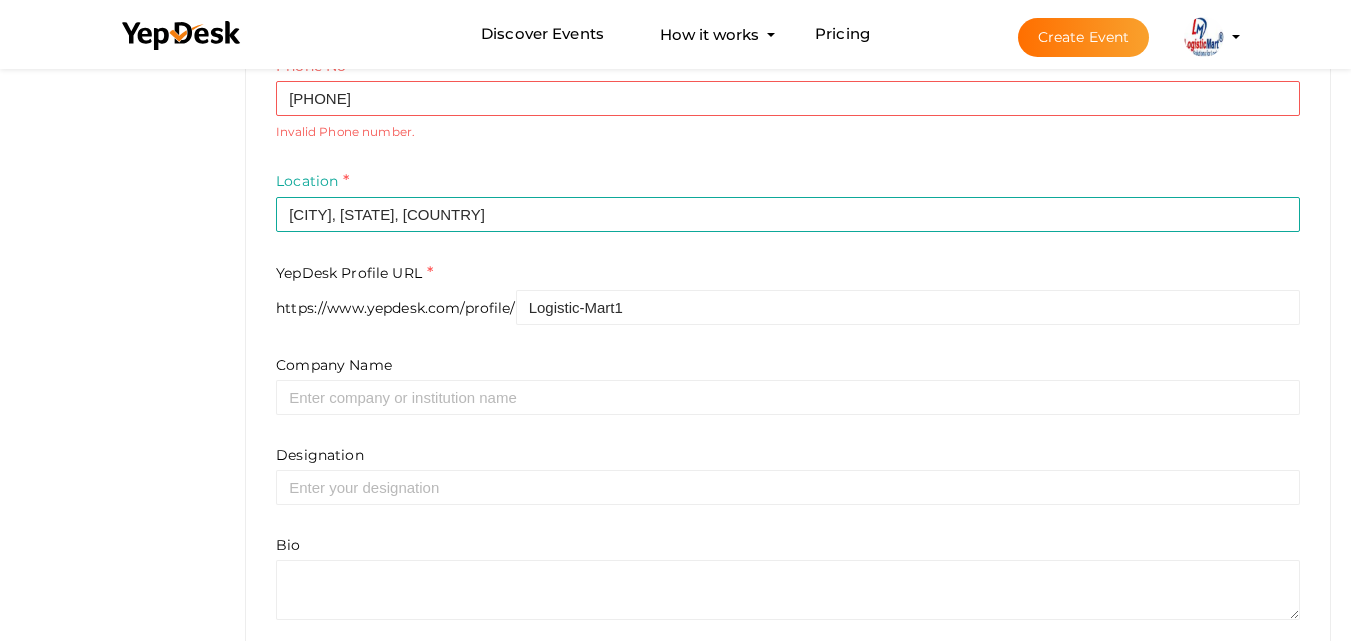scroll, scrollTop: 700, scrollLeft: 0, axis: vertical 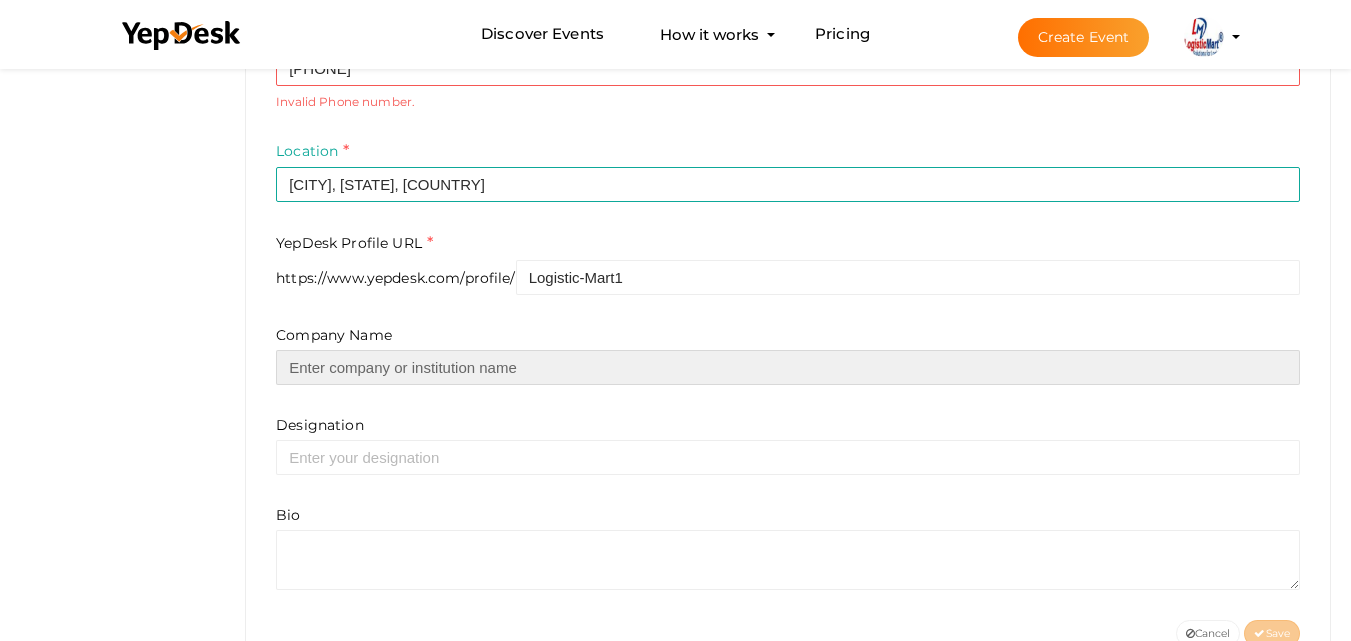 click at bounding box center [788, 367] 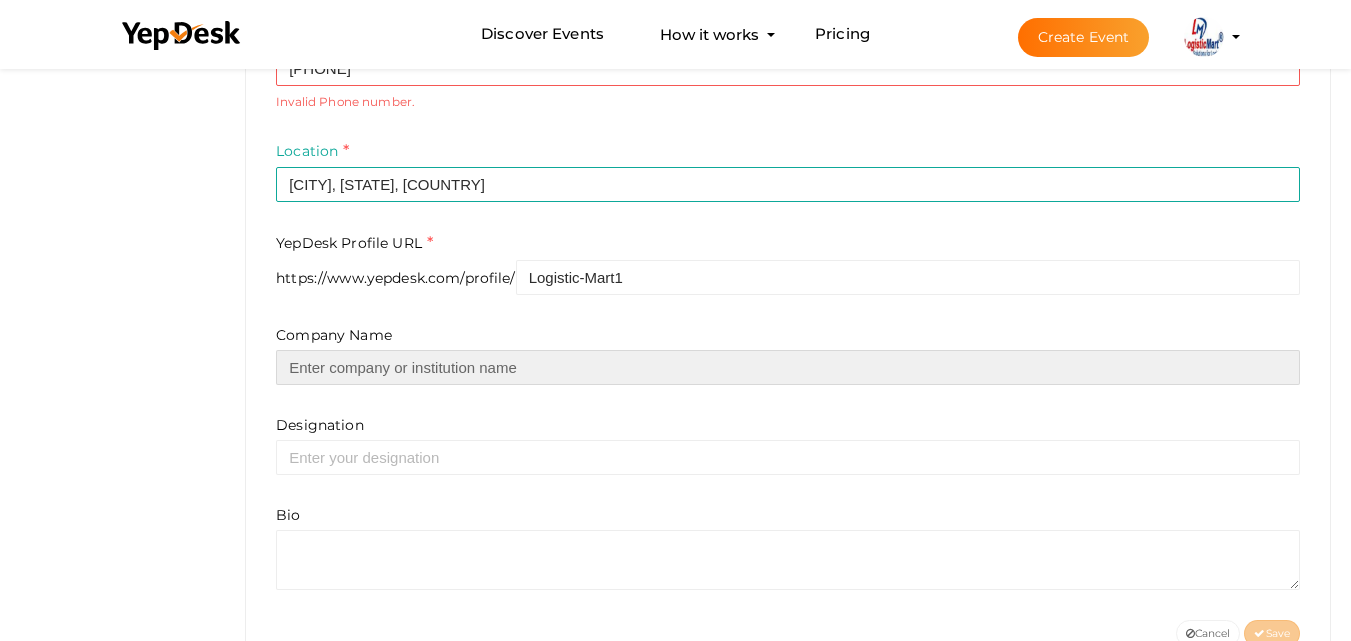 paste on "LogisticMart" 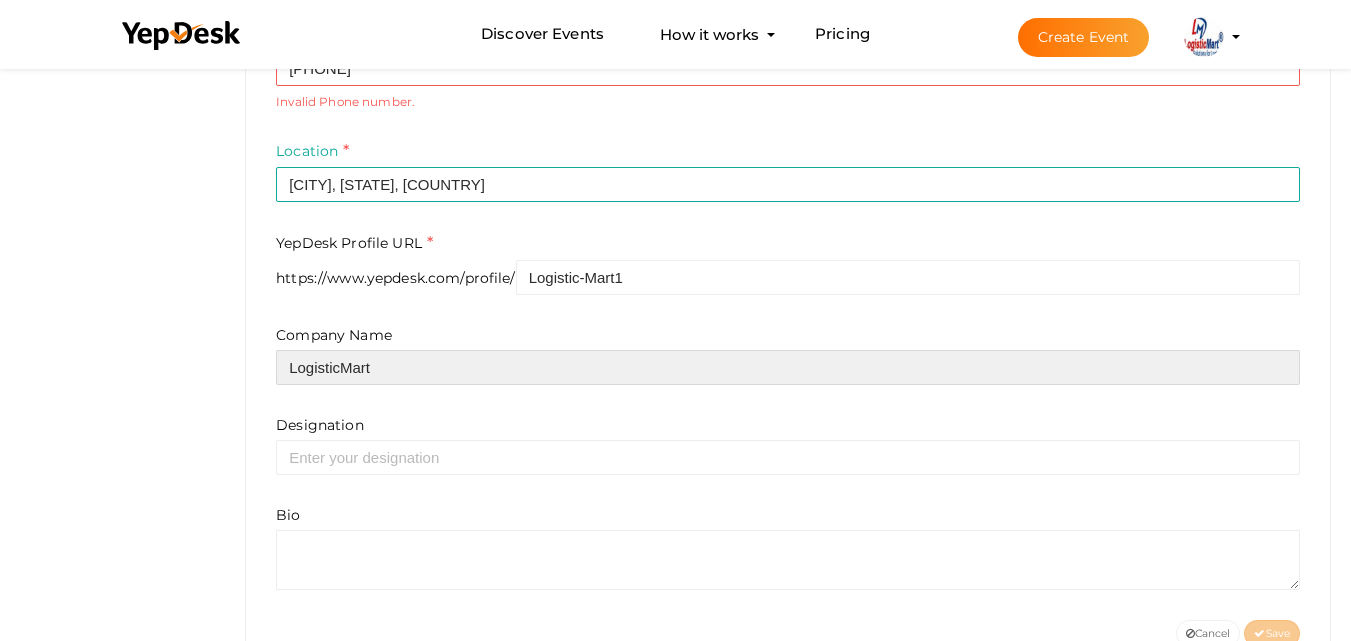 drag, startPoint x: 408, startPoint y: 361, endPoint x: 421, endPoint y: 469, distance: 108.779594 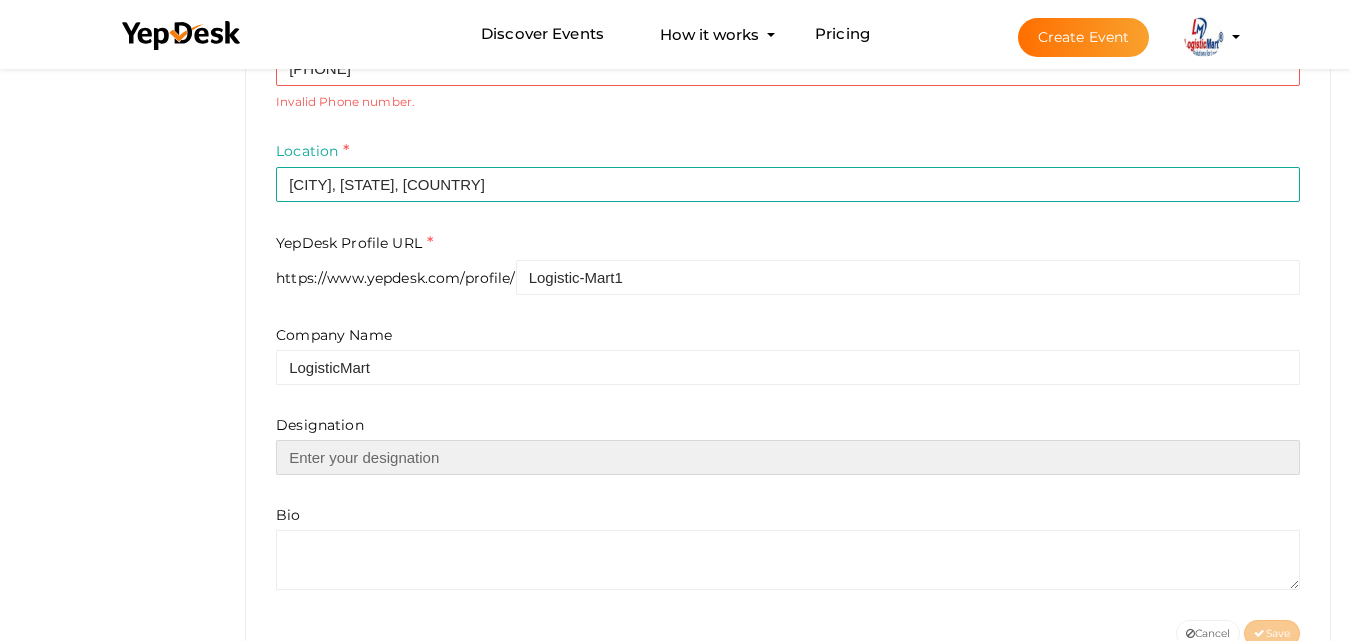 click at bounding box center [788, 457] 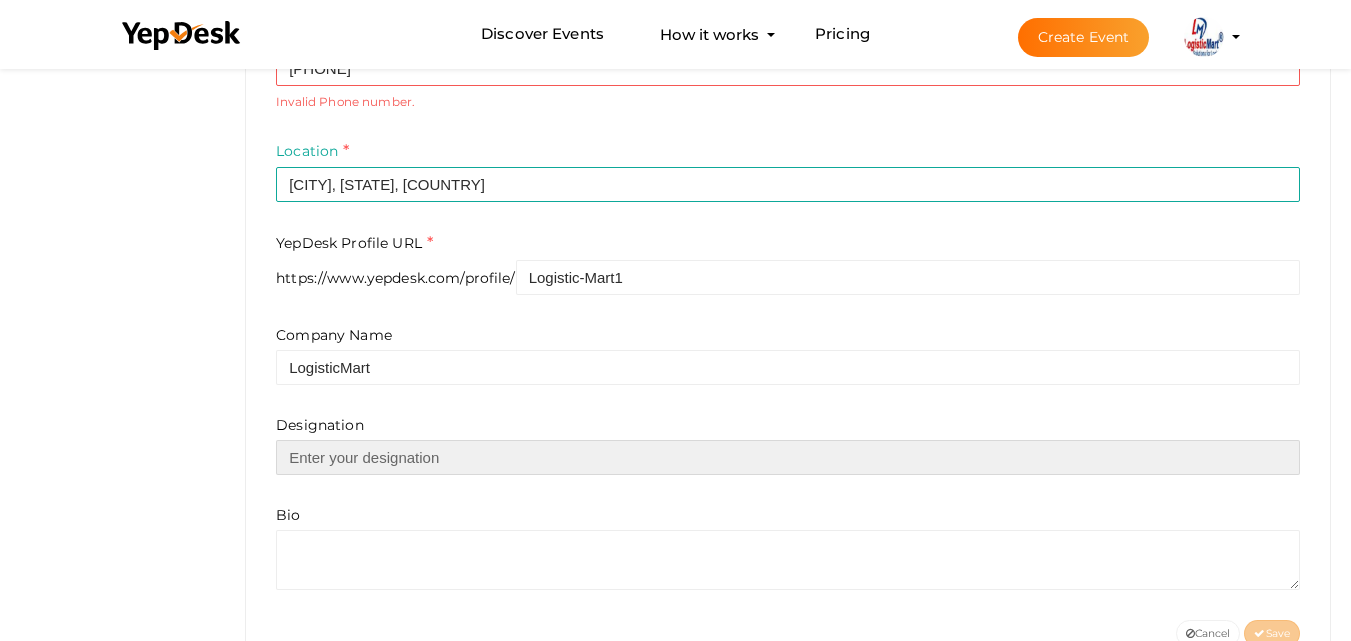type on "B" 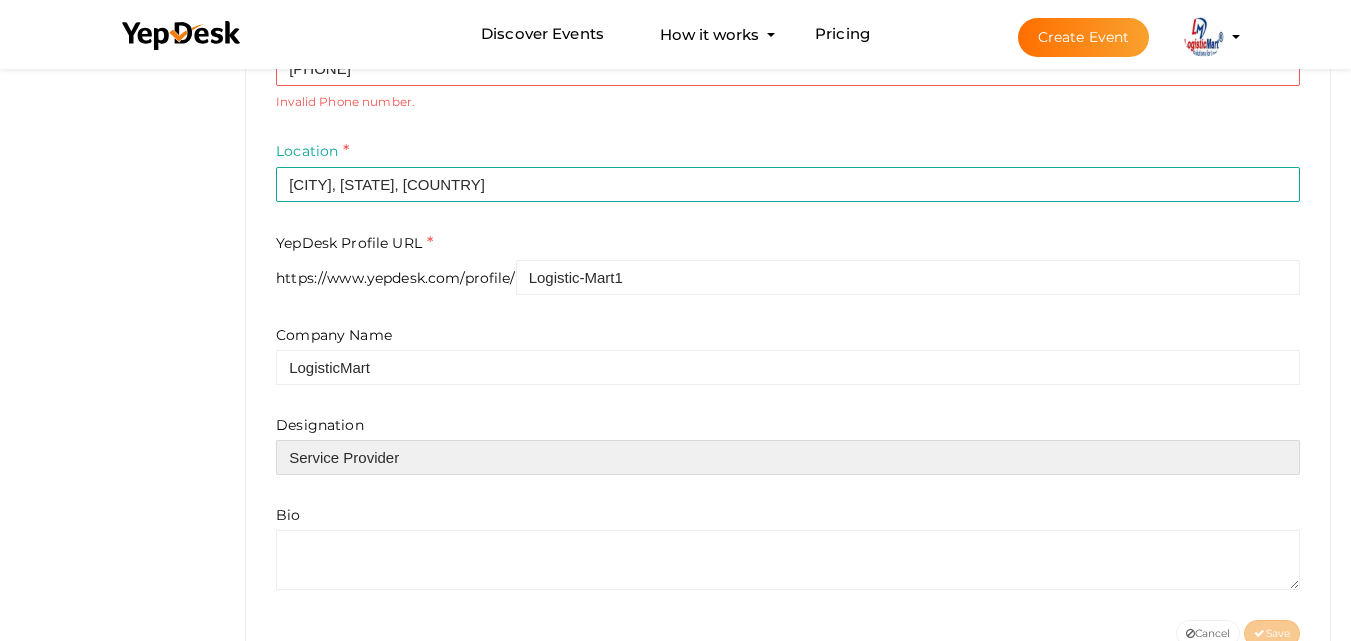 type on "Service Provider" 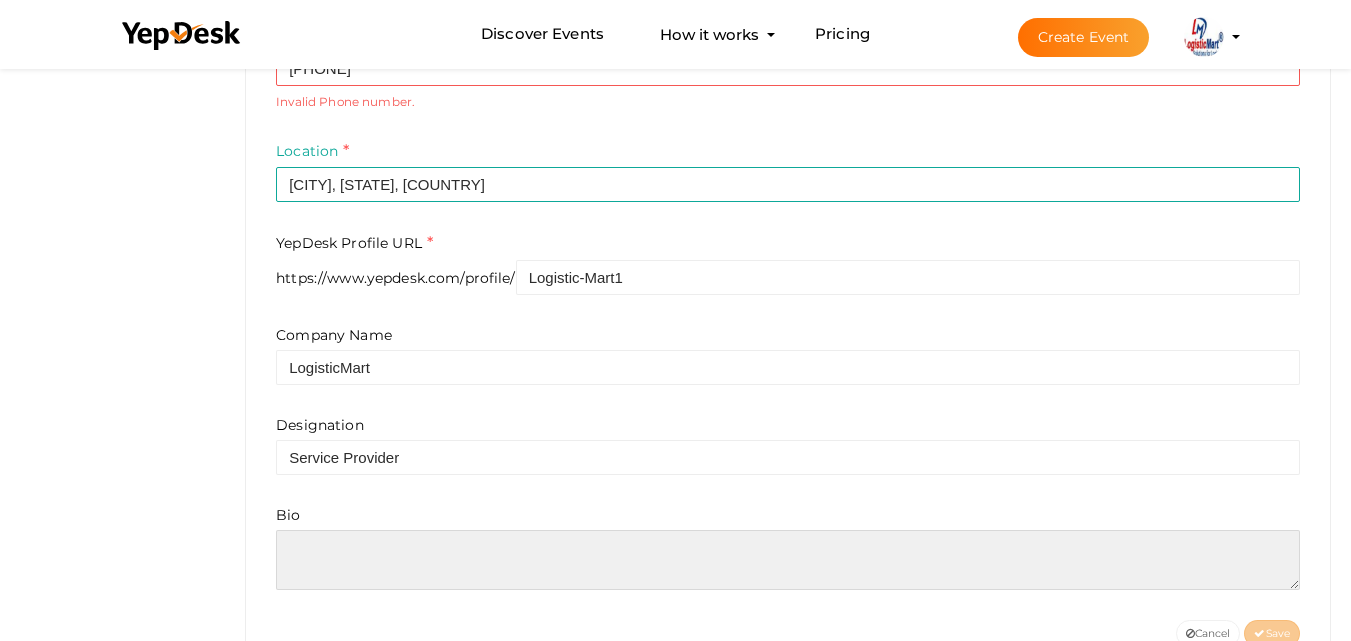click at bounding box center (788, 560) 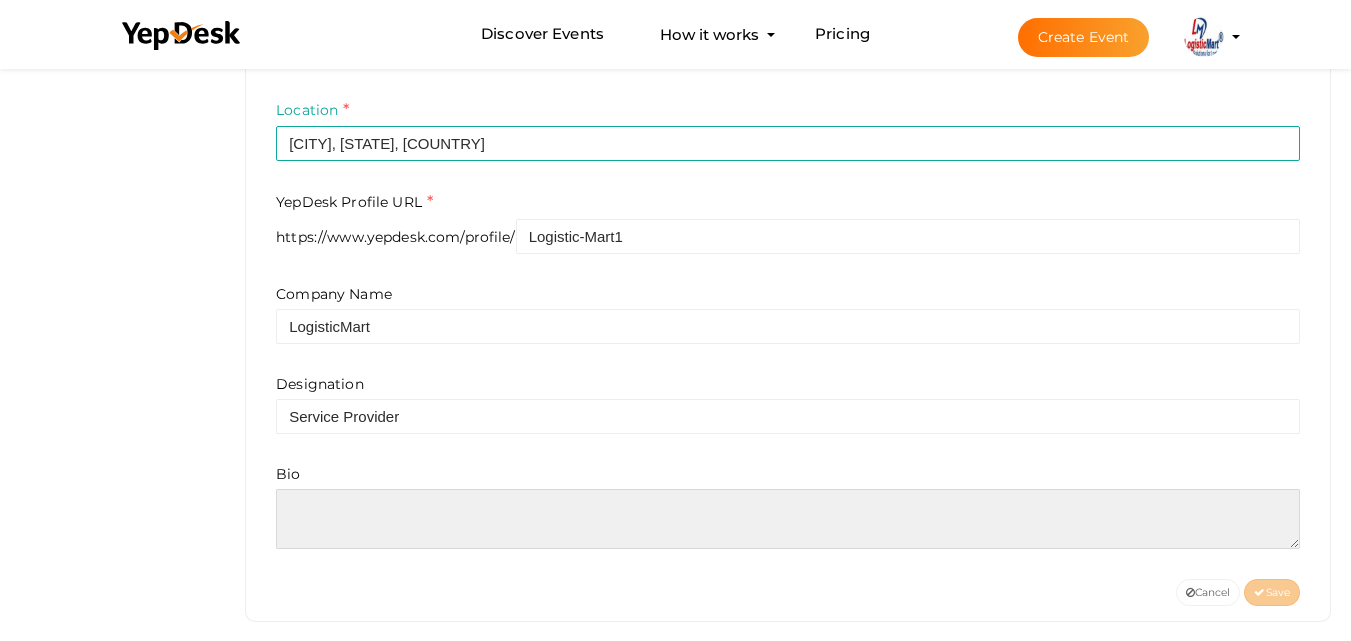 scroll, scrollTop: 762, scrollLeft: 0, axis: vertical 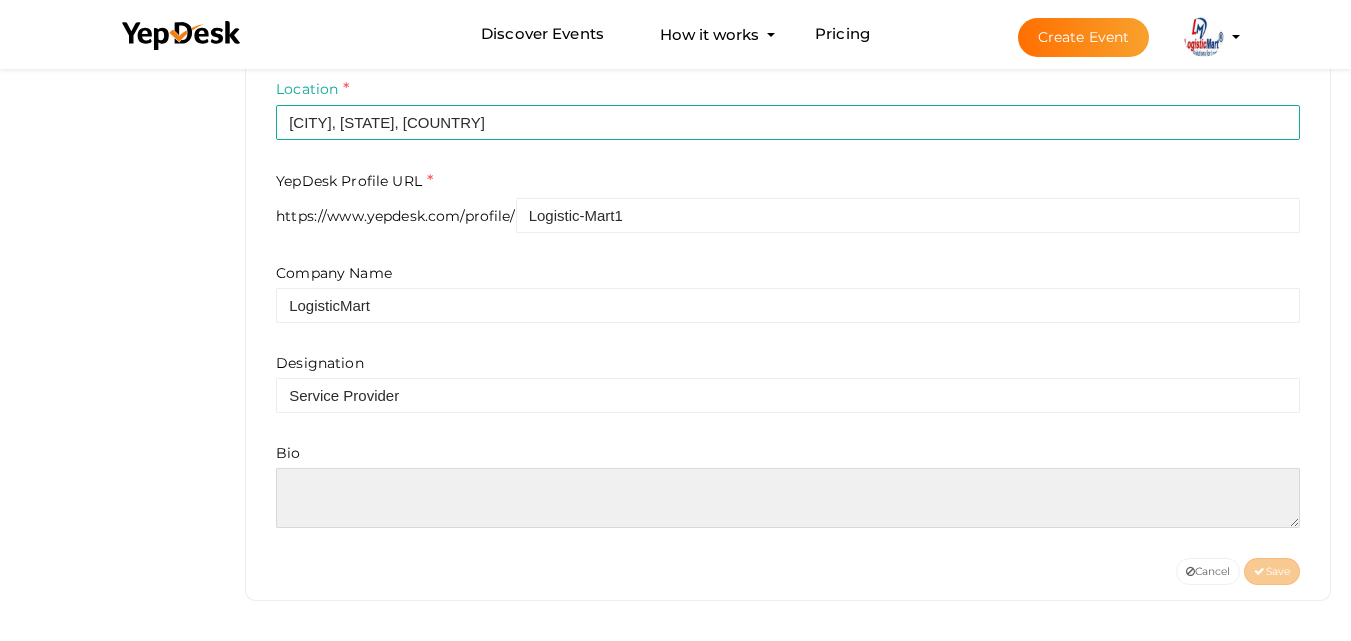paste on "Finding the top packers and movers in Pune is now easy with LogisticMart. Whether you're shifting your home locally or to another city, we help you connect with verified, reliable, and affordable moving professionals. Get free quotes, compare services, and choose the best movers that suit your budget and needs. From packing to final delivery, experience smooth and secure relocation with expert assistance. Don’t stress over your move—trust the experts." 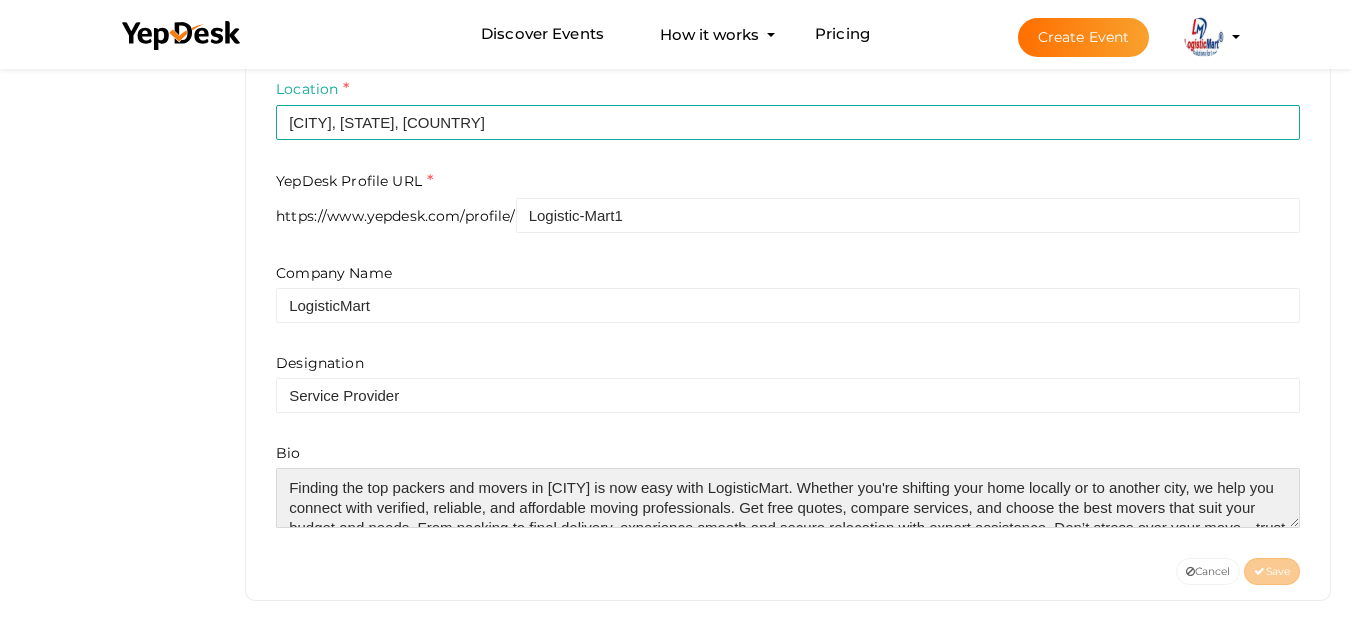 scroll, scrollTop: 30, scrollLeft: 0, axis: vertical 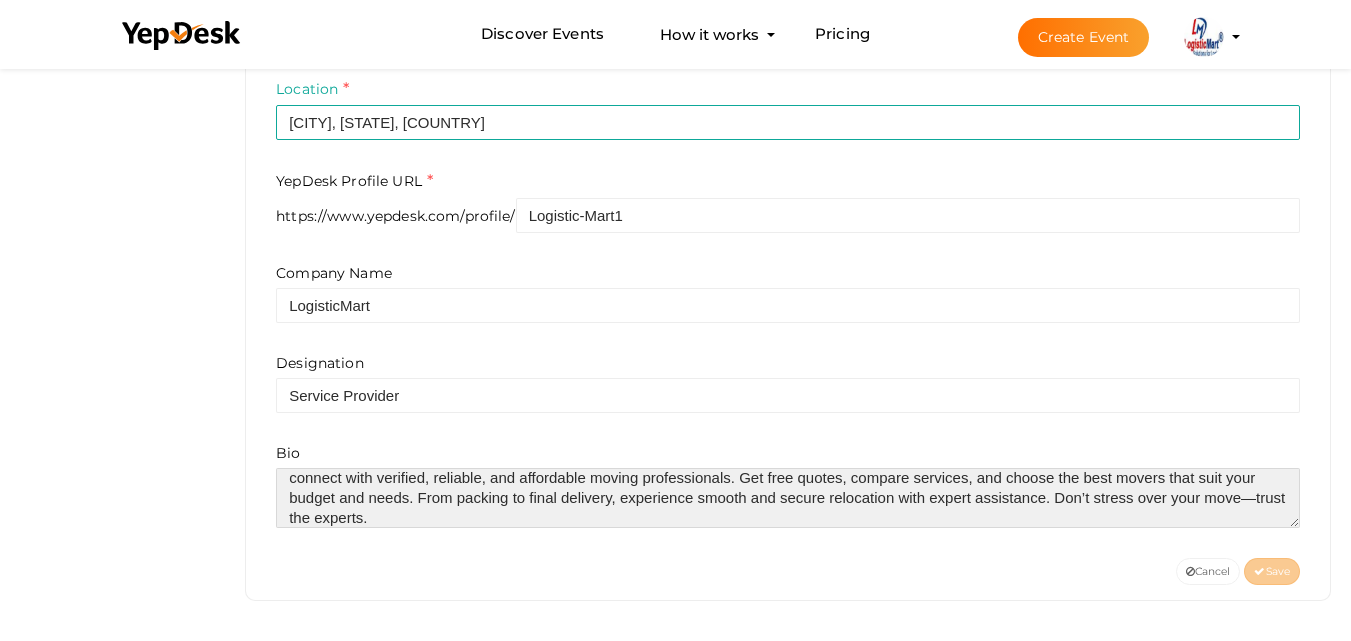 type on "Finding the top packers and movers in Pune is now easy with LogisticMart. Whether you're shifting your home locally or to another city, we help you connect with verified, reliable, and affordable moving professionals. Get free quotes, compare services, and choose the best movers that suit your budget and needs. From packing to final delivery, experience smooth and secure relocation with expert assistance. Don’t stress over your move—trust the experts." 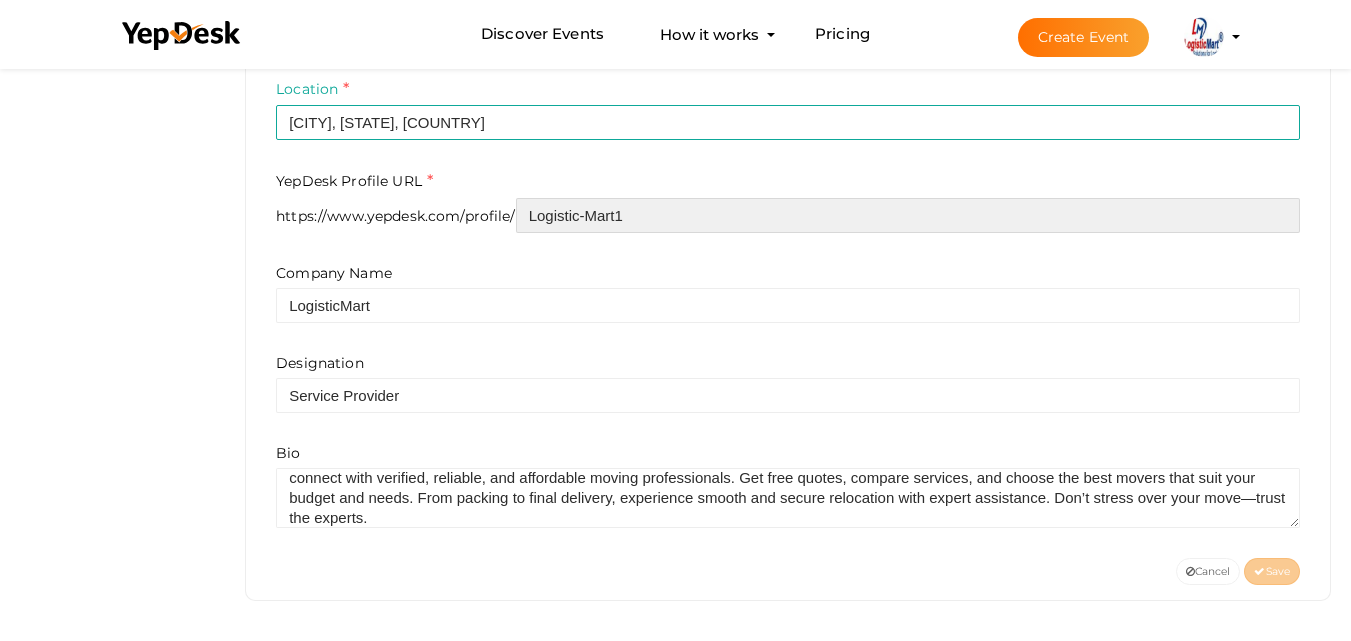 click on "Logistic-Mart1" at bounding box center (908, 215) 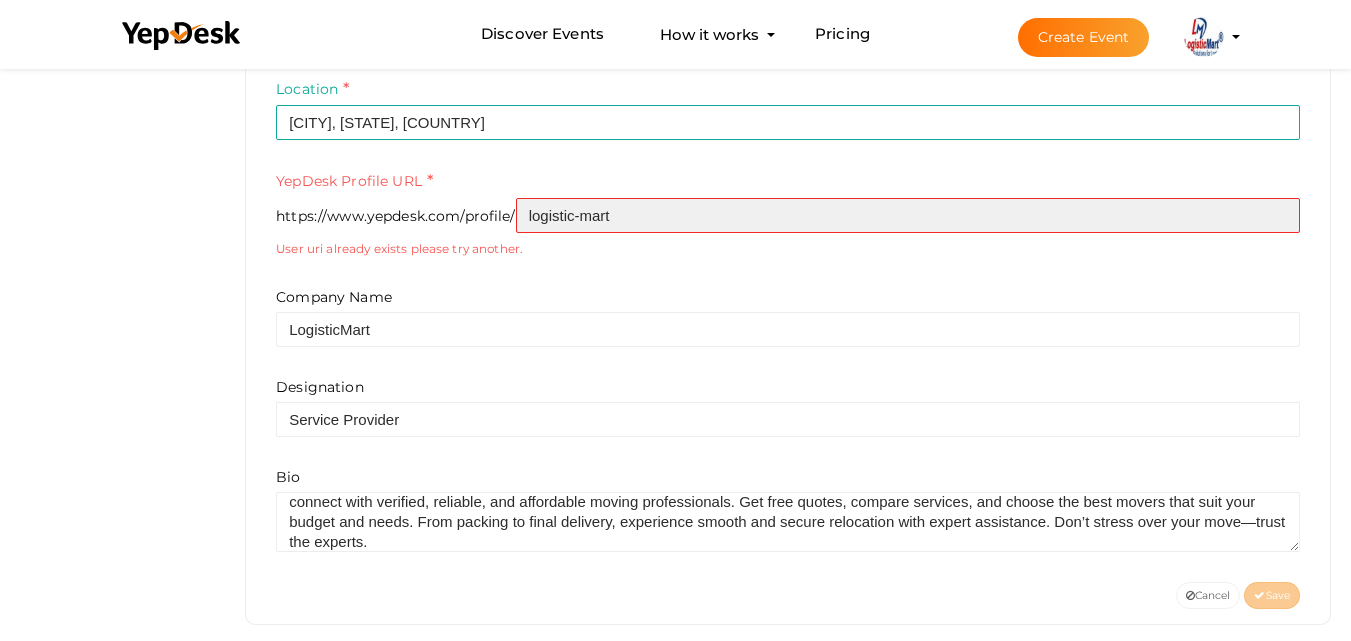 click on "logistic-mart" at bounding box center [908, 215] 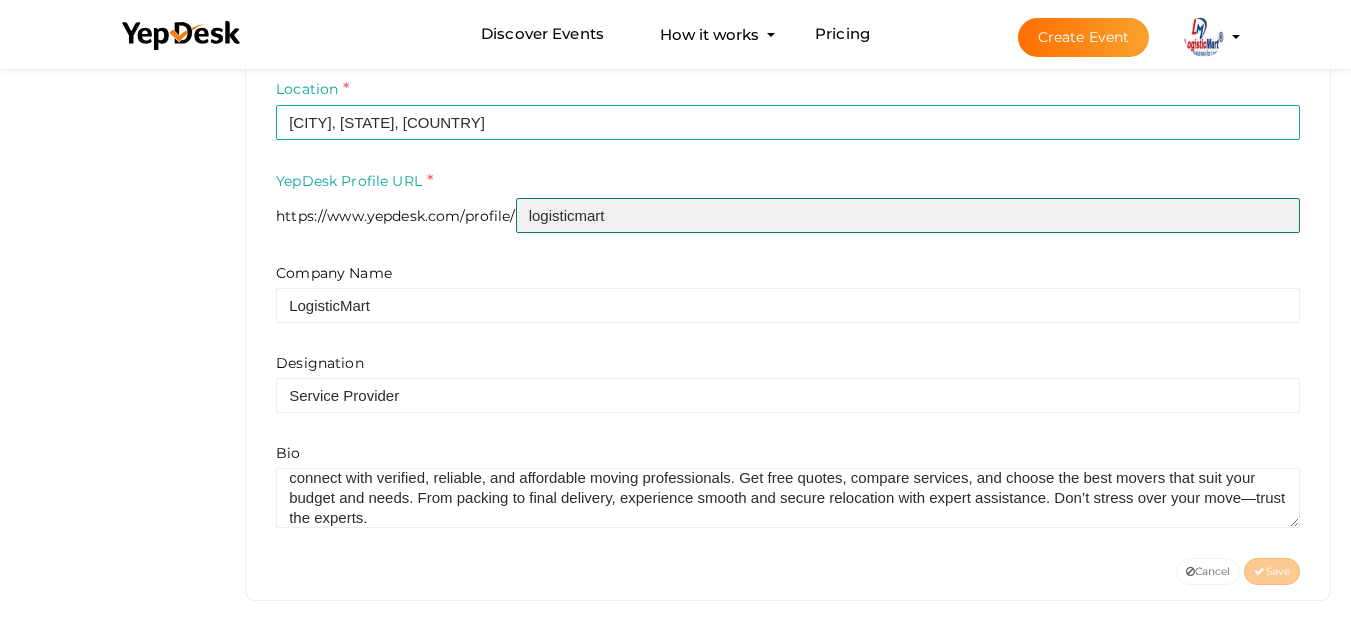 type on "logisticmart" 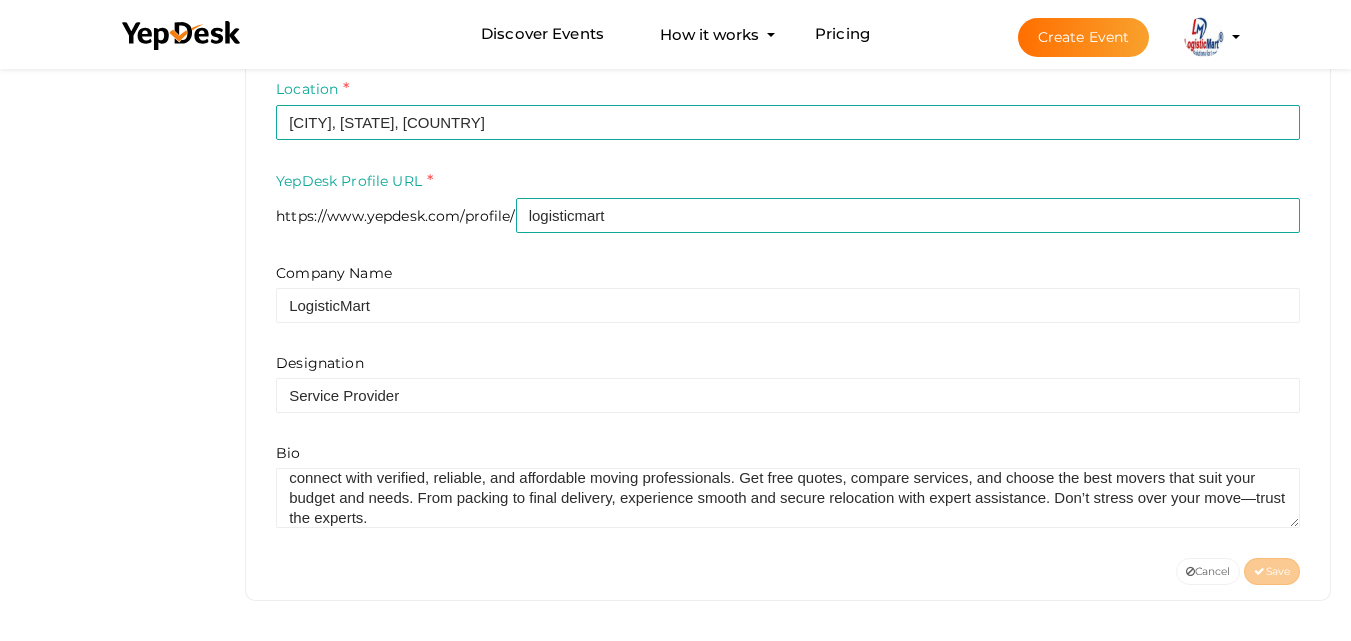 click on "Company Name
LogisticMart" at bounding box center [788, 293] 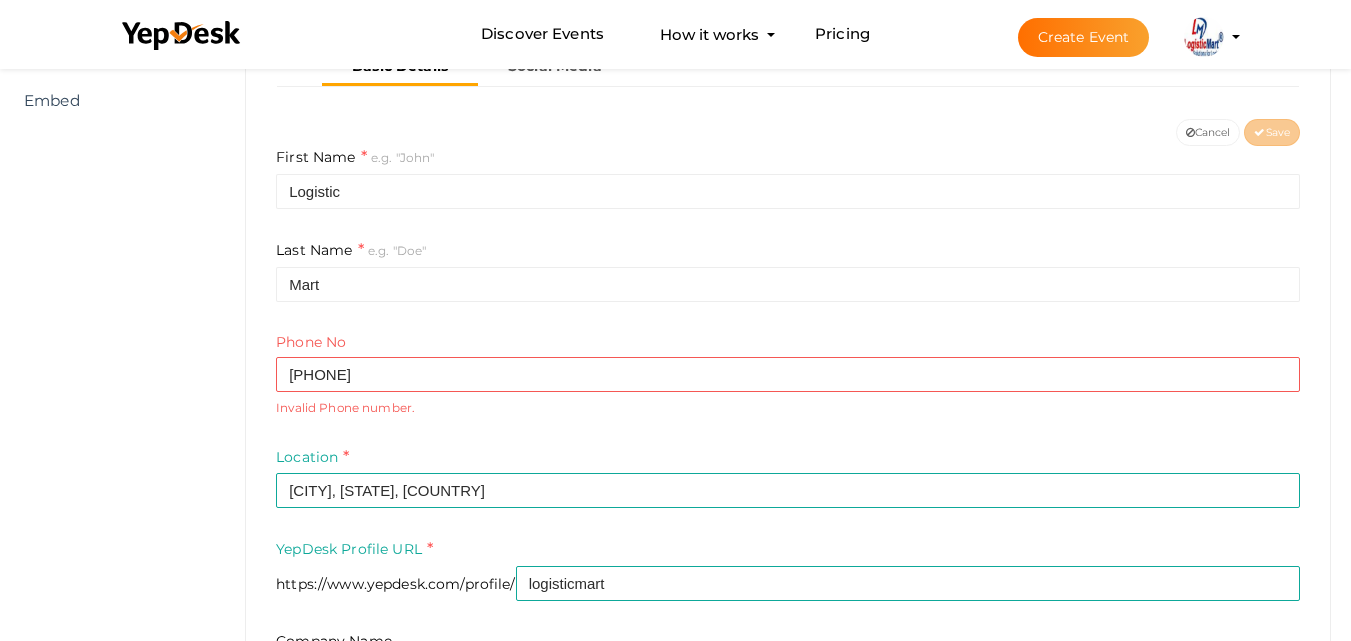 scroll, scrollTop: 362, scrollLeft: 0, axis: vertical 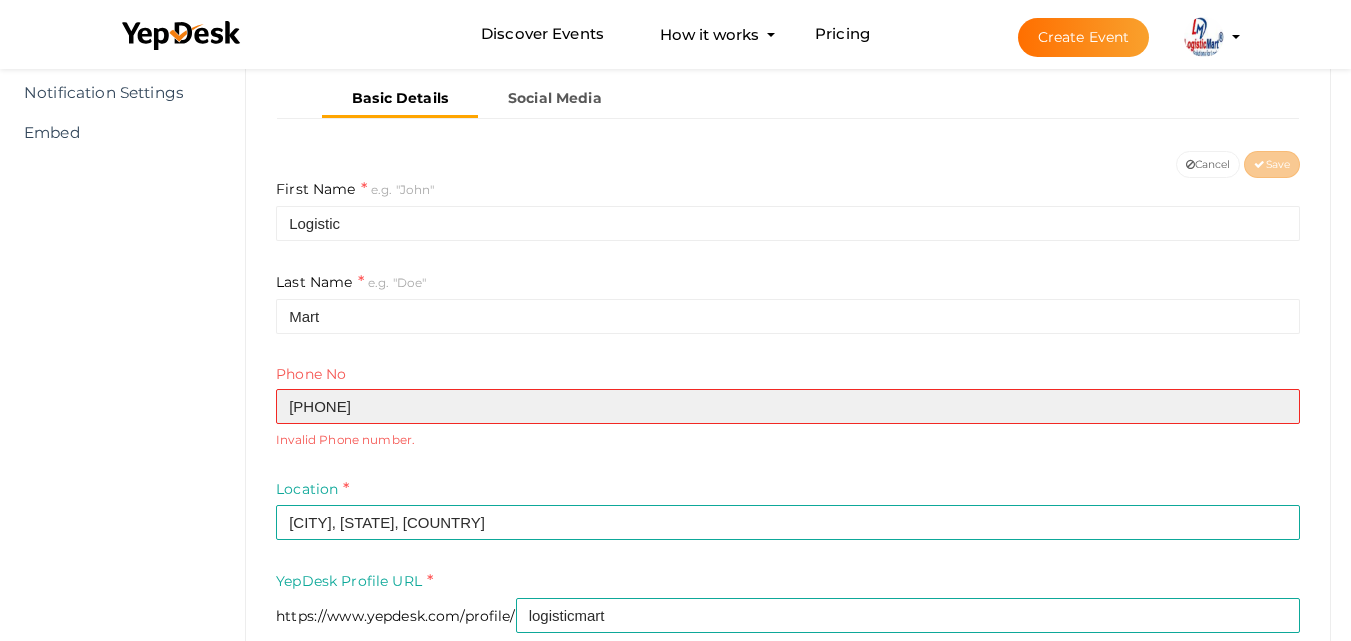 click on "+91 9560479500" at bounding box center [788, 406] 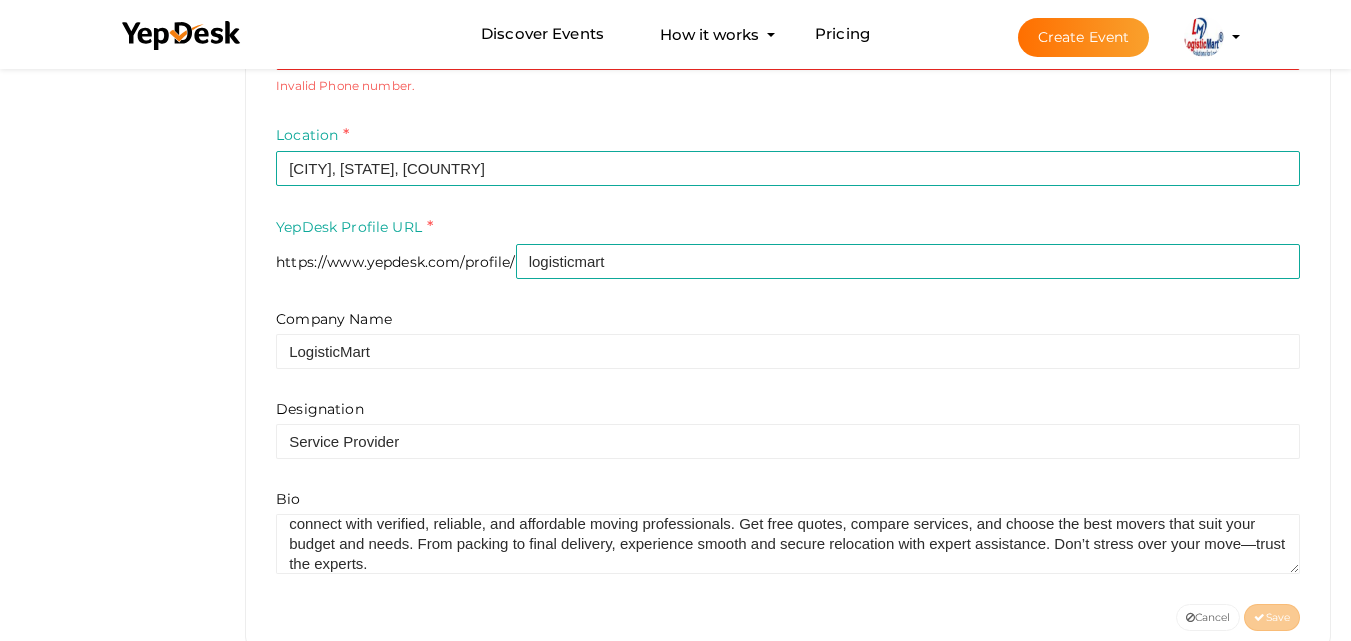 scroll, scrollTop: 762, scrollLeft: 0, axis: vertical 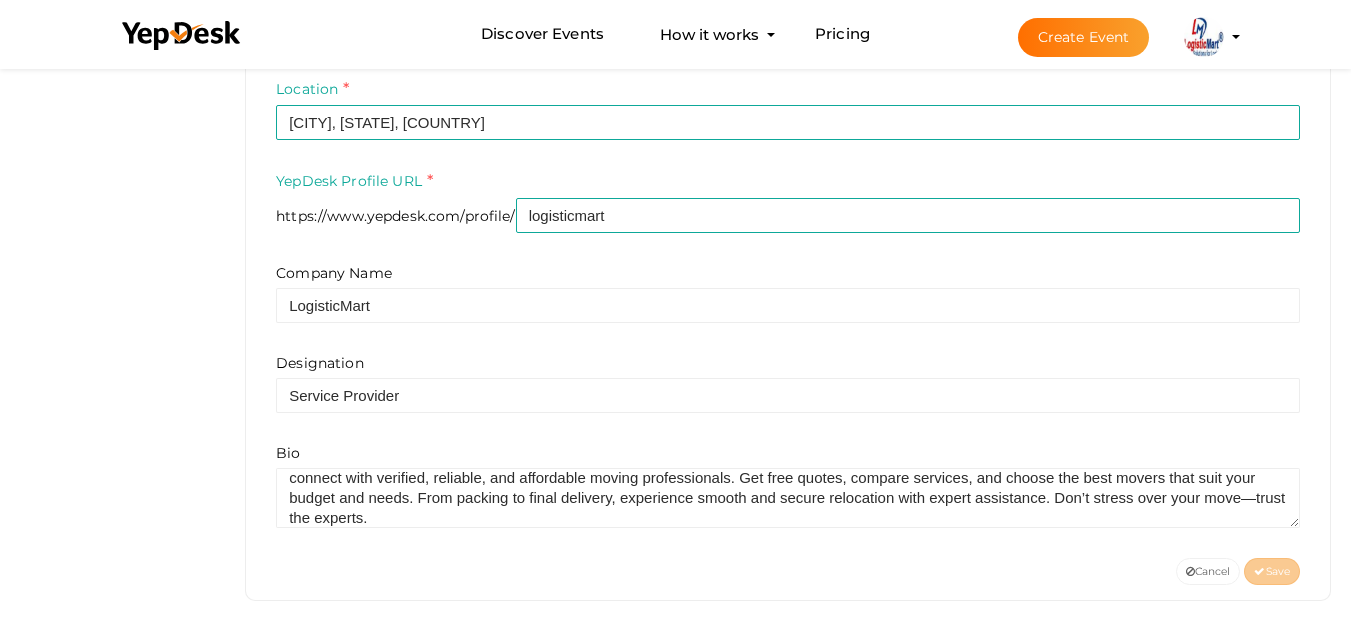 type on "+919560479500" 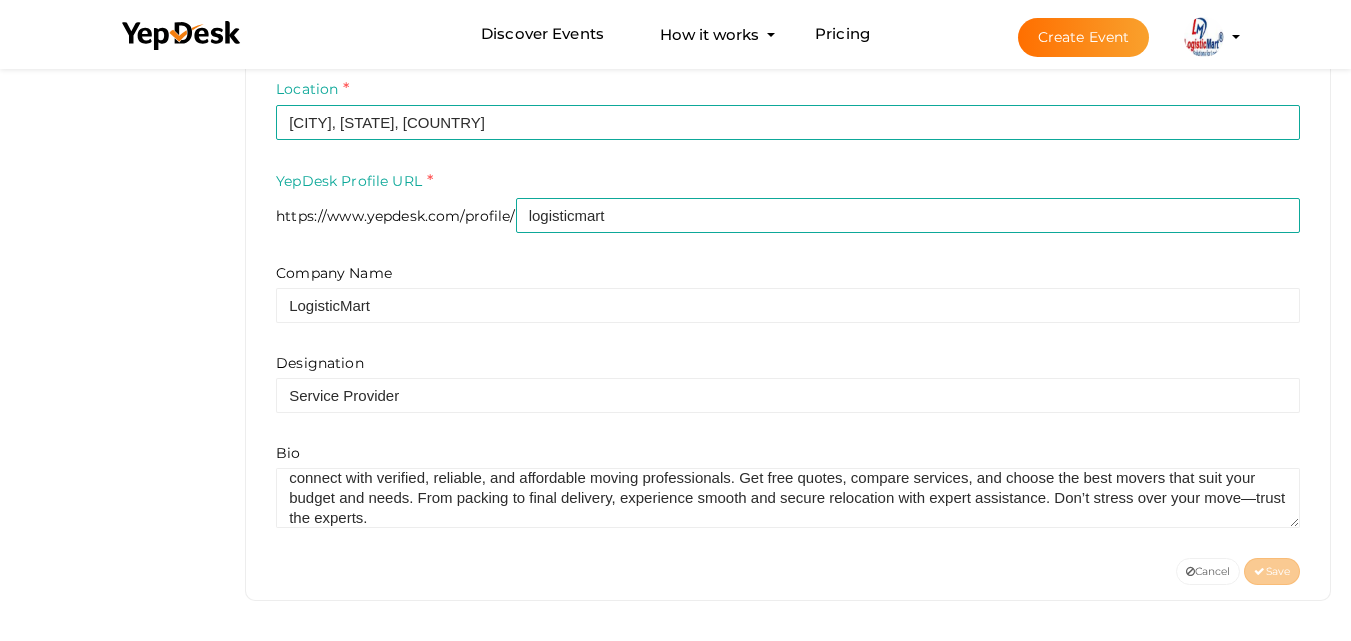 click on "First Name
e.g. "John"
Logistic
Last Name
e.g. "Doe"
Mart
Phone No
+919560479500
Invalid Phone number.
Location
Pune, Maharashtra, India
YepDesk Profile URL
https://www.yepdesk.com/profile/
logisticmart
Company Name
LogisticMart
Designation
Service Provider
Bio" at bounding box center (788, 168) 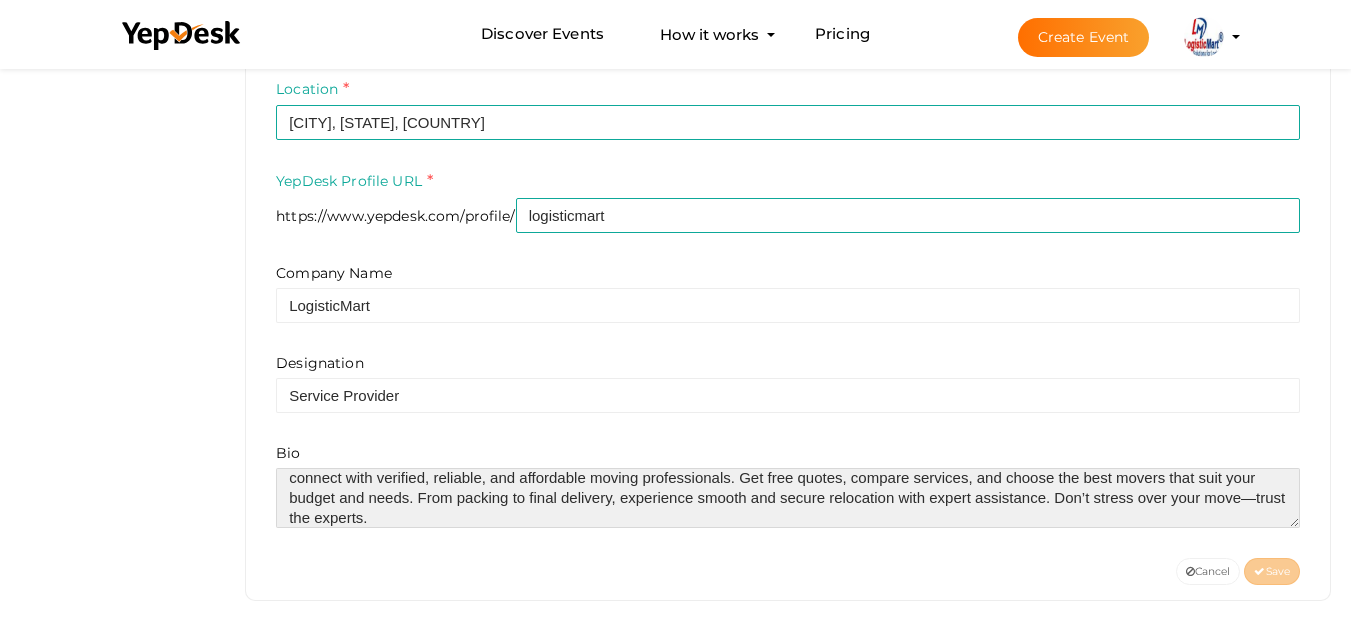 click at bounding box center [788, 498] 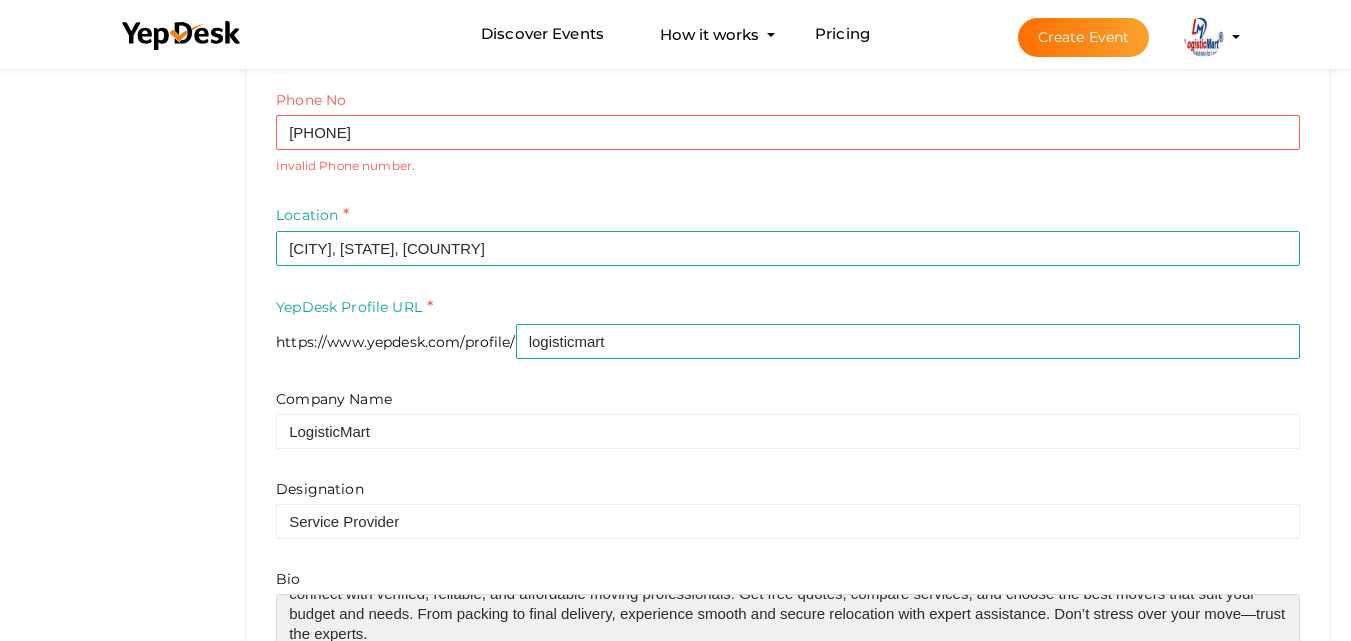 scroll, scrollTop: 762, scrollLeft: 0, axis: vertical 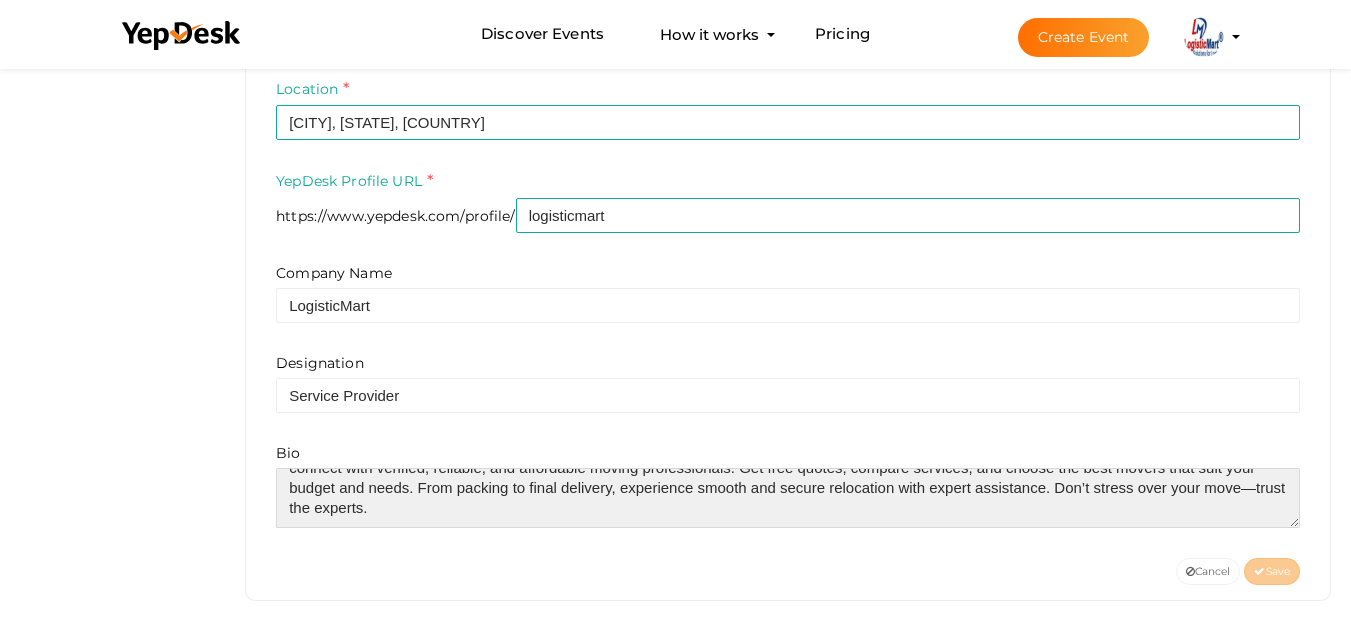 type on "Finding the top packers and movers in Pune is now easy with LogisticMart. Whether you're shifting your home locally or to another city, we help you connect with verified, reliable, and affordable moving professionals. Get free quotes, compare services, and choose the best movers that suit your budget and needs. From packing to final delivery, experience smooth and secure relocation with expert assistance. Don’t stress over your move—trust the experts." 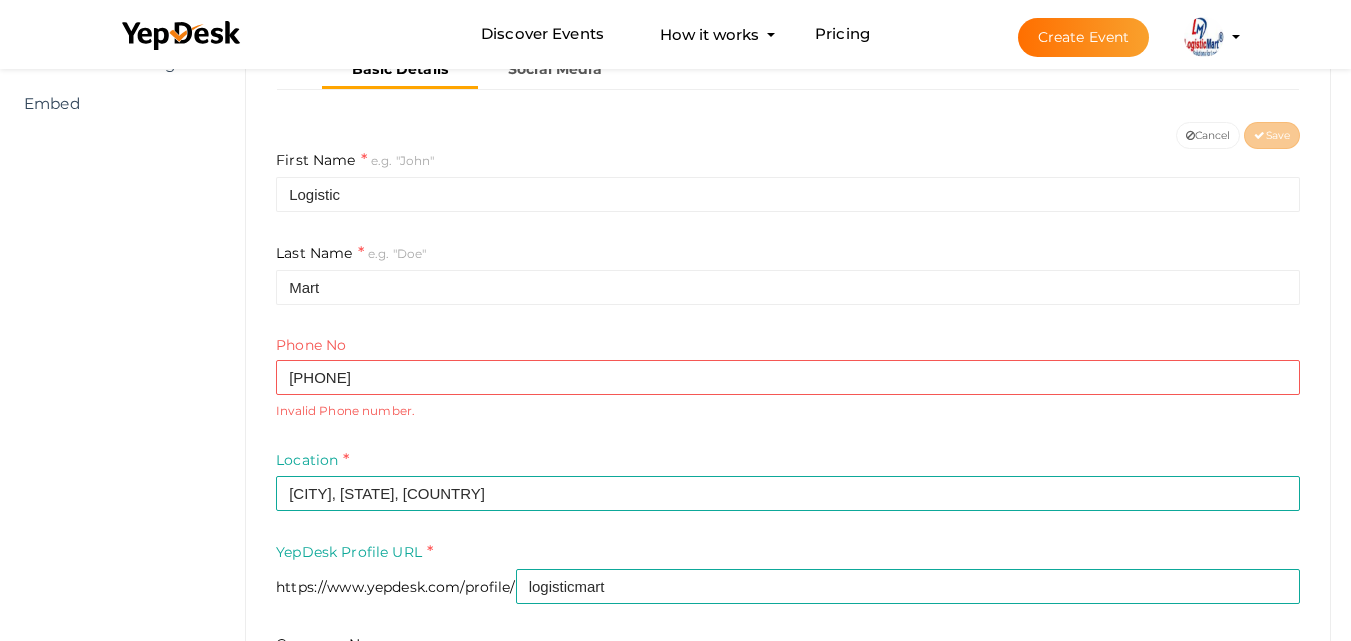 scroll, scrollTop: 362, scrollLeft: 0, axis: vertical 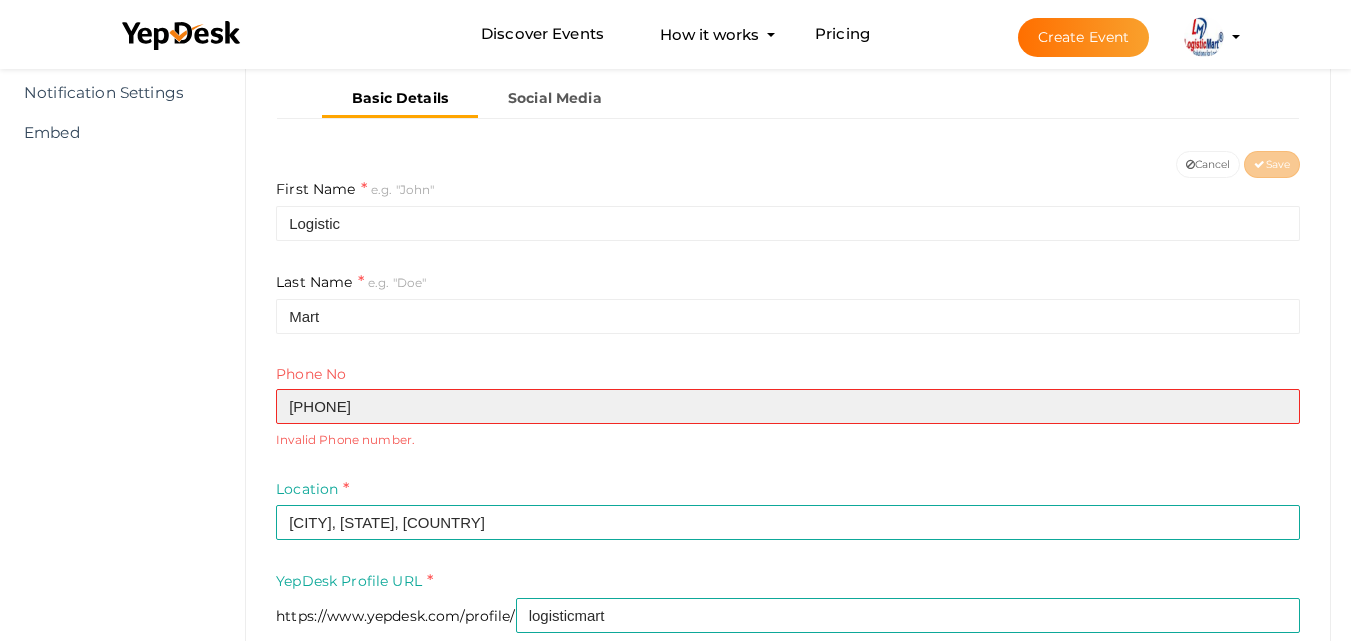 click on "+919560479500" at bounding box center [788, 406] 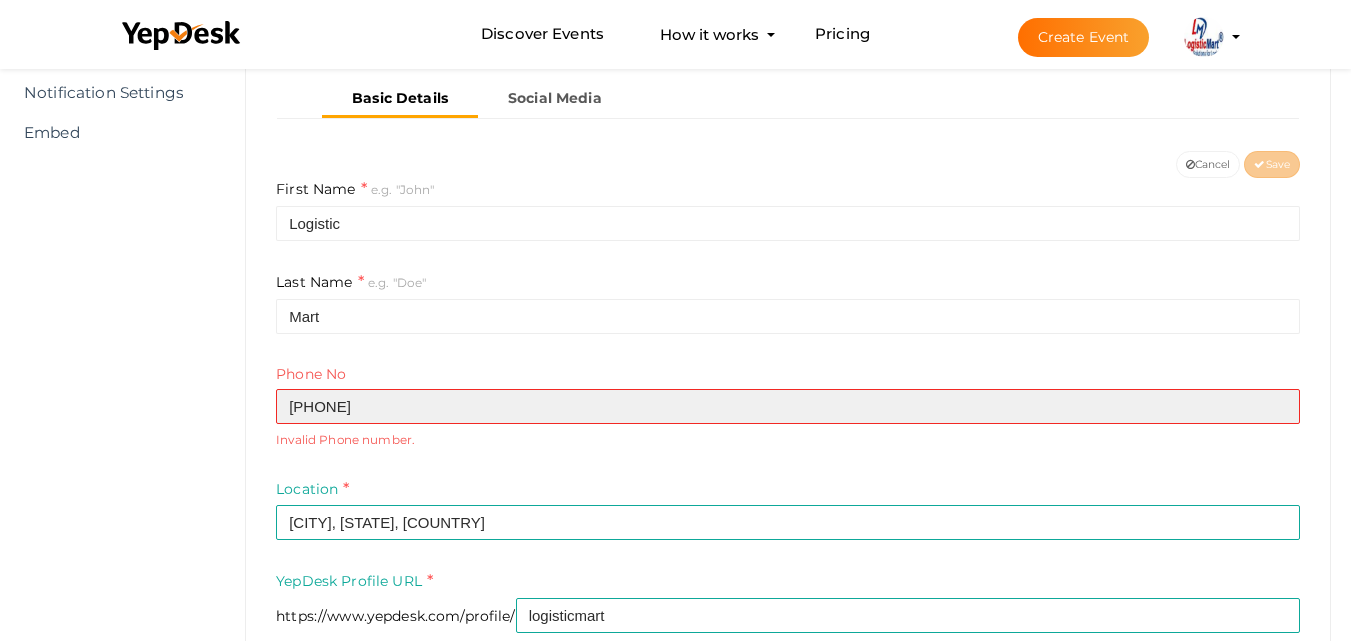 drag, startPoint x: 317, startPoint y: 407, endPoint x: 319, endPoint y: 428, distance: 21.095022 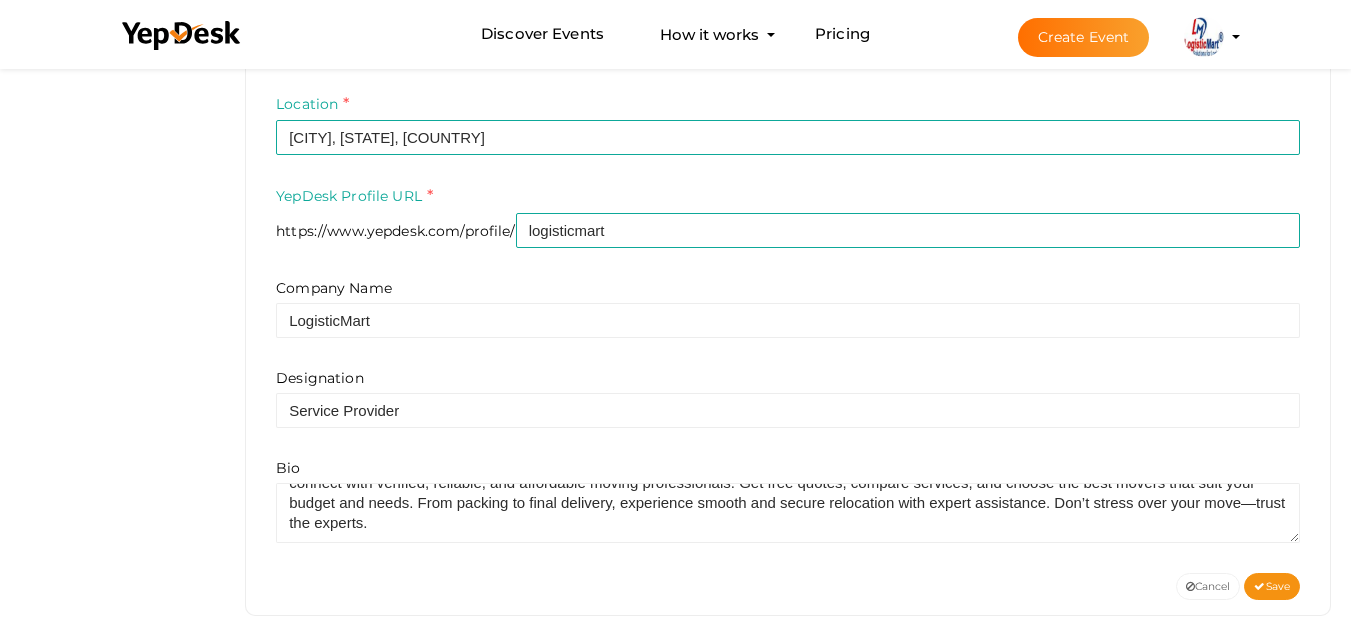 scroll, scrollTop: 738, scrollLeft: 0, axis: vertical 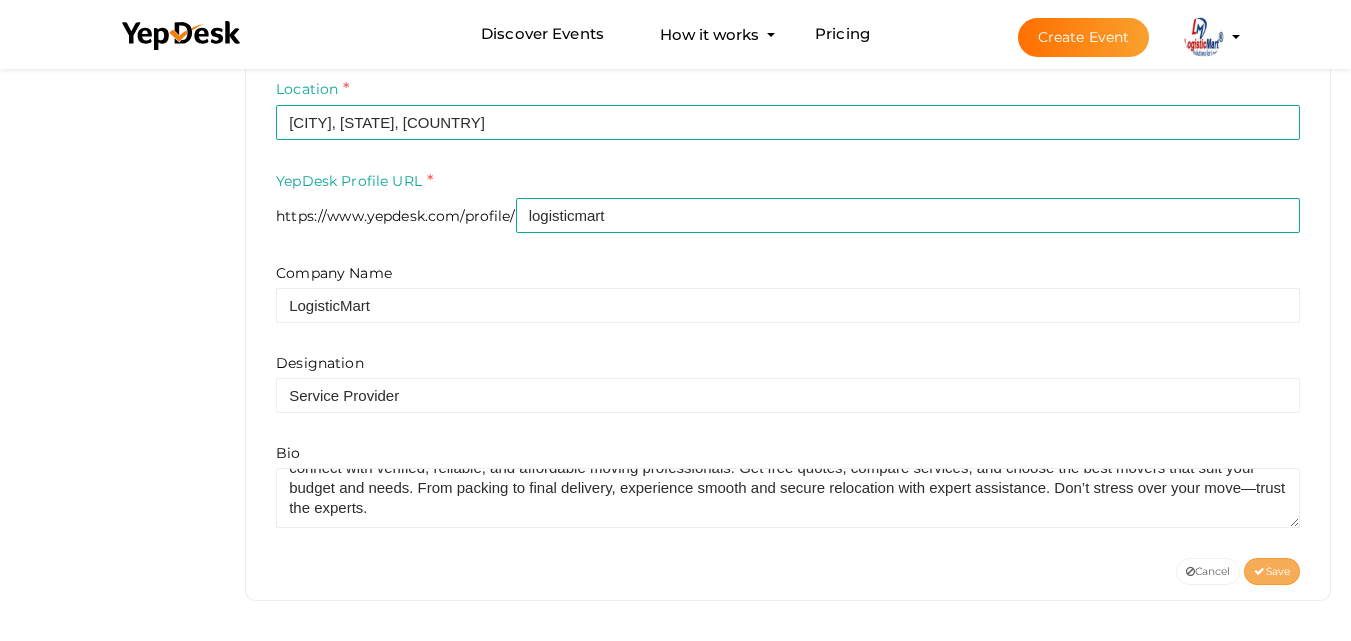 type on "9560479500" 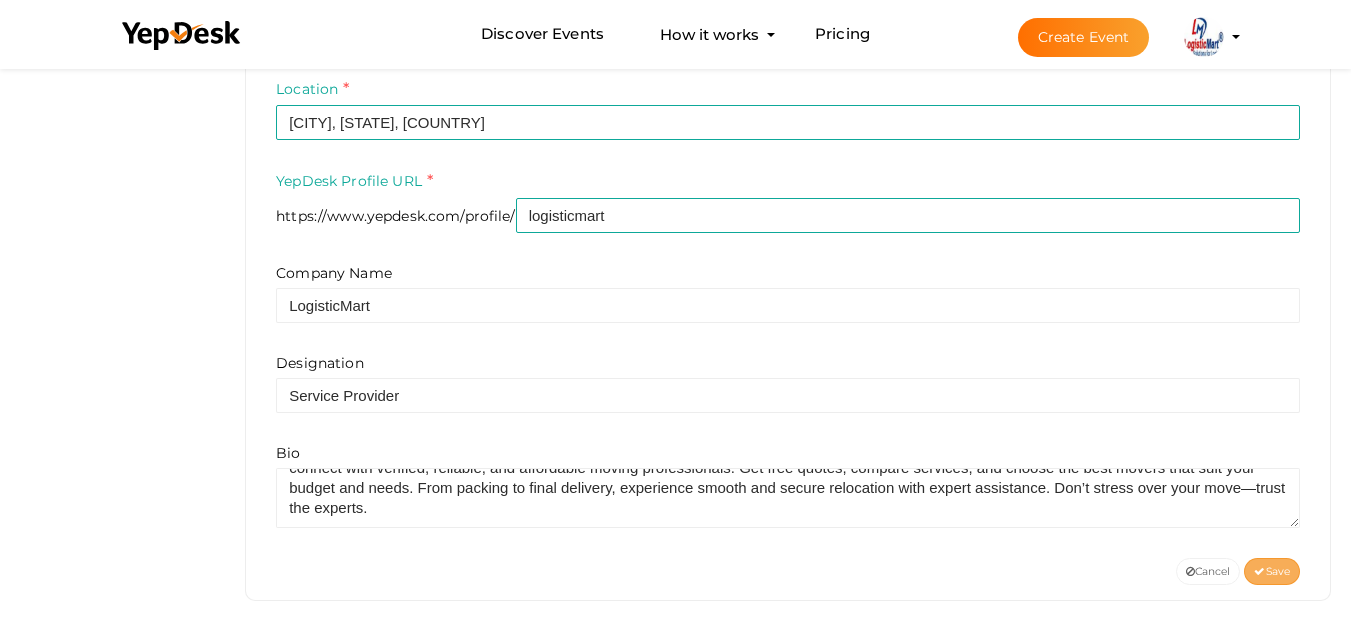click on "Save" at bounding box center [1272, 571] 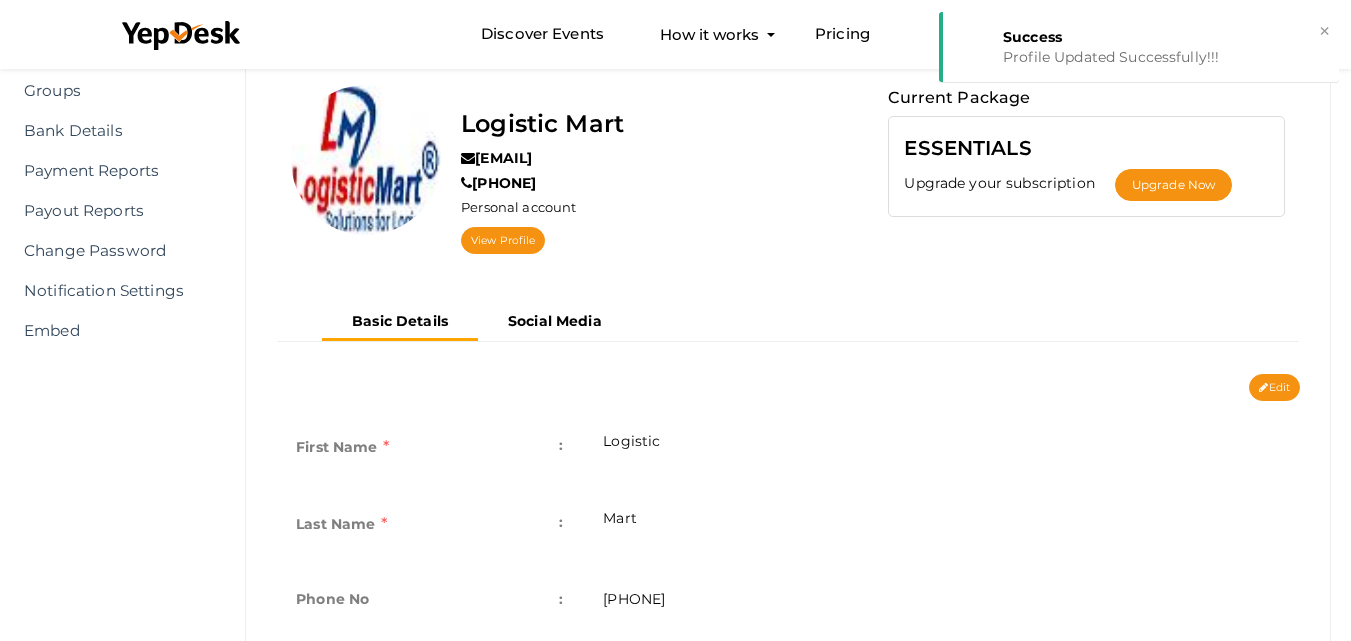 scroll, scrollTop: 118, scrollLeft: 0, axis: vertical 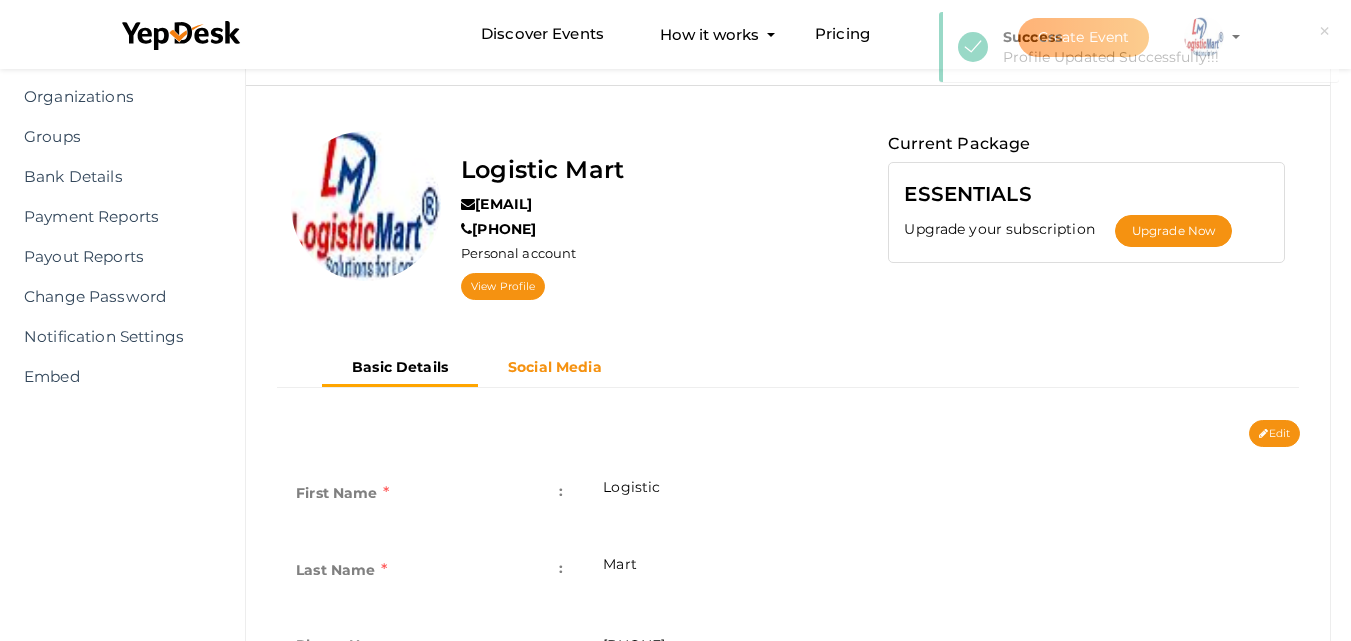 click on "Social Media" at bounding box center (555, 367) 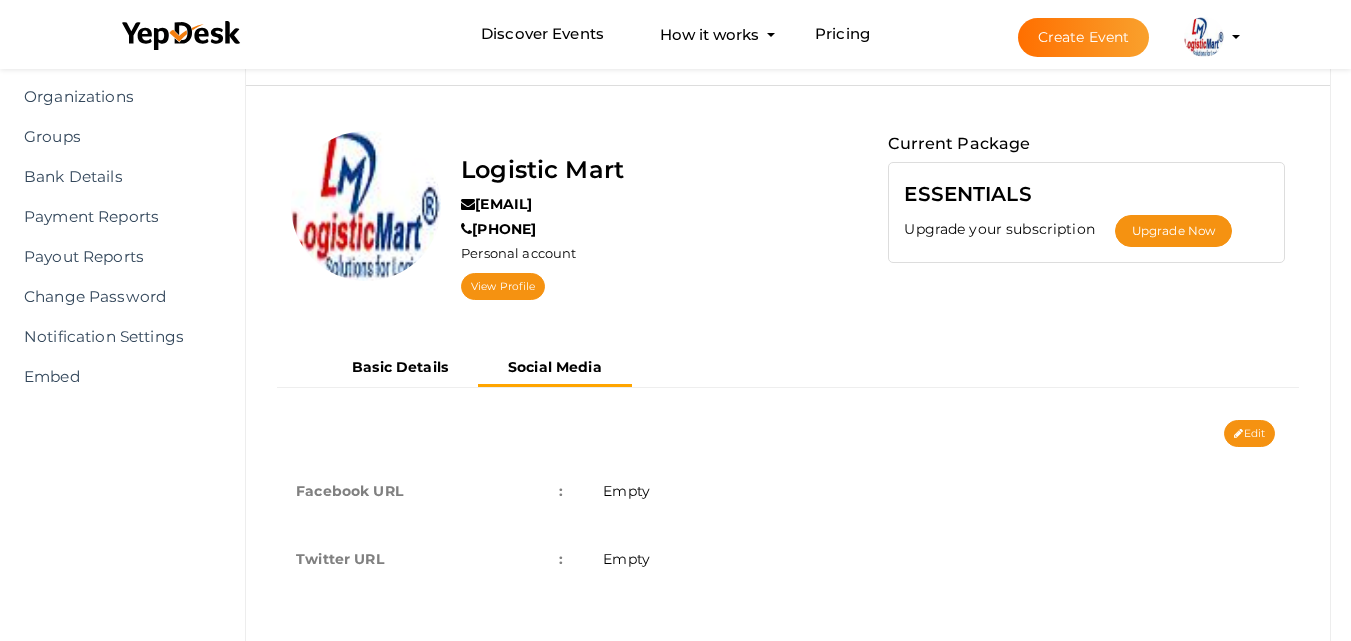 scroll, scrollTop: 181, scrollLeft: 0, axis: vertical 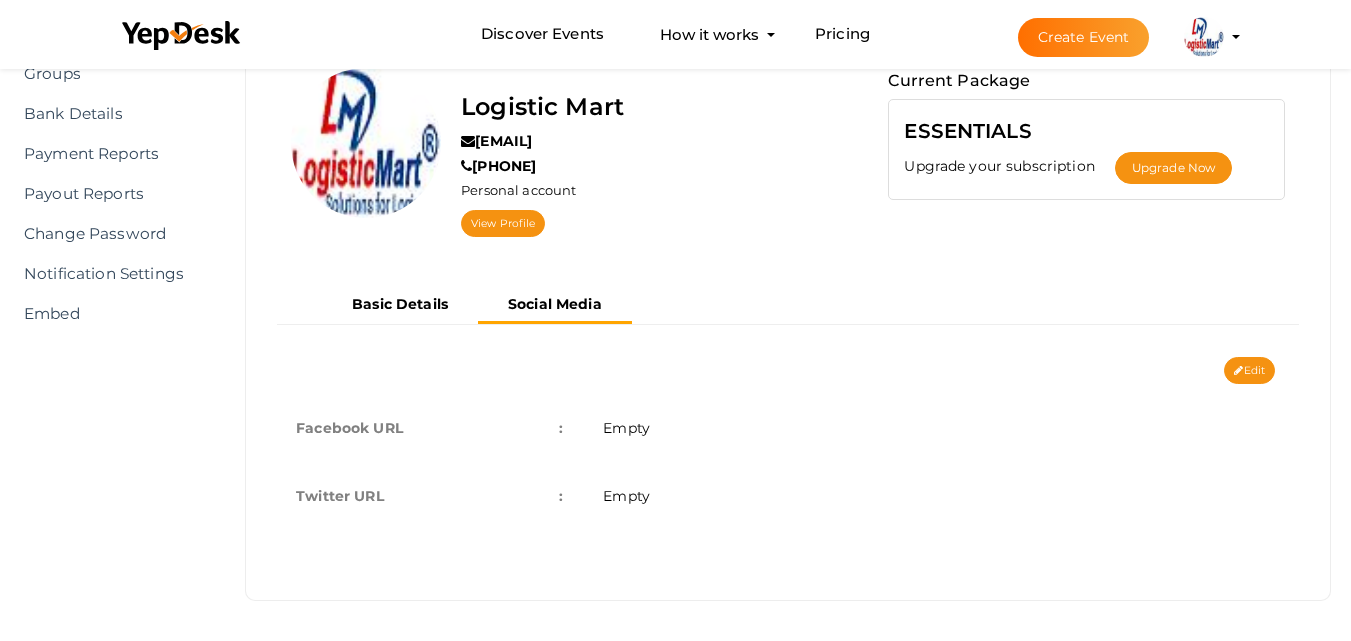 click on "Empty" at bounding box center (941, 428) 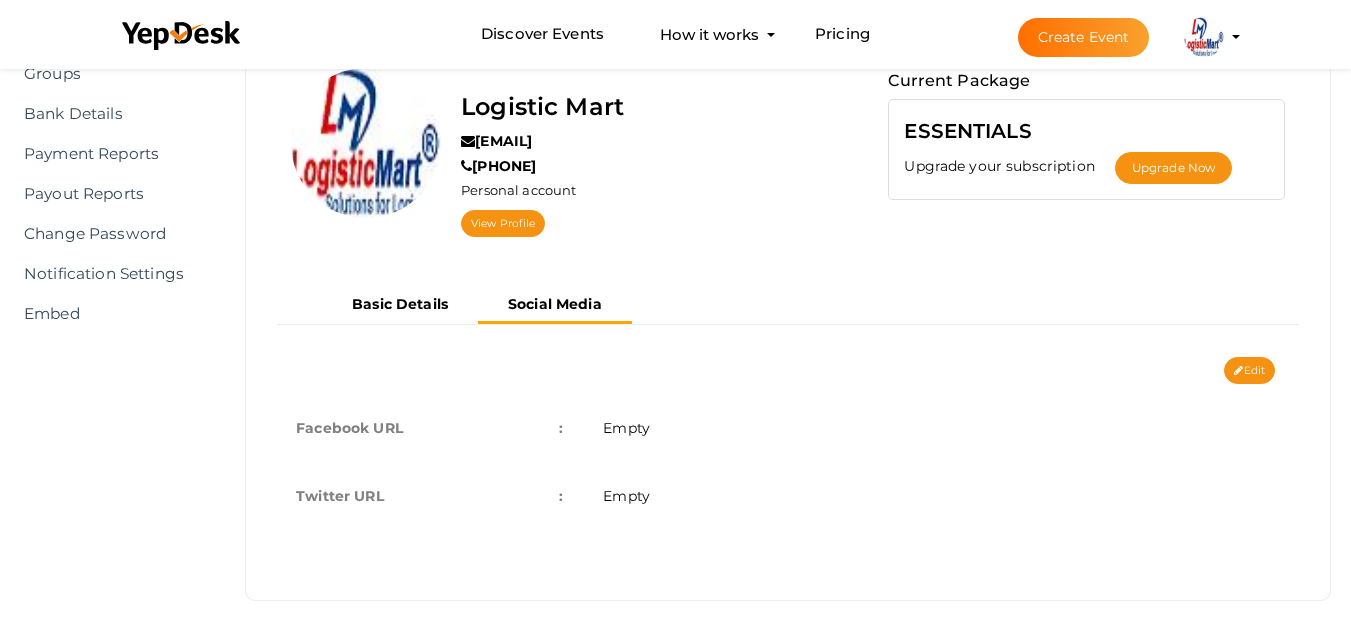 drag, startPoint x: 1251, startPoint y: 359, endPoint x: 1078, endPoint y: 343, distance: 173.73831 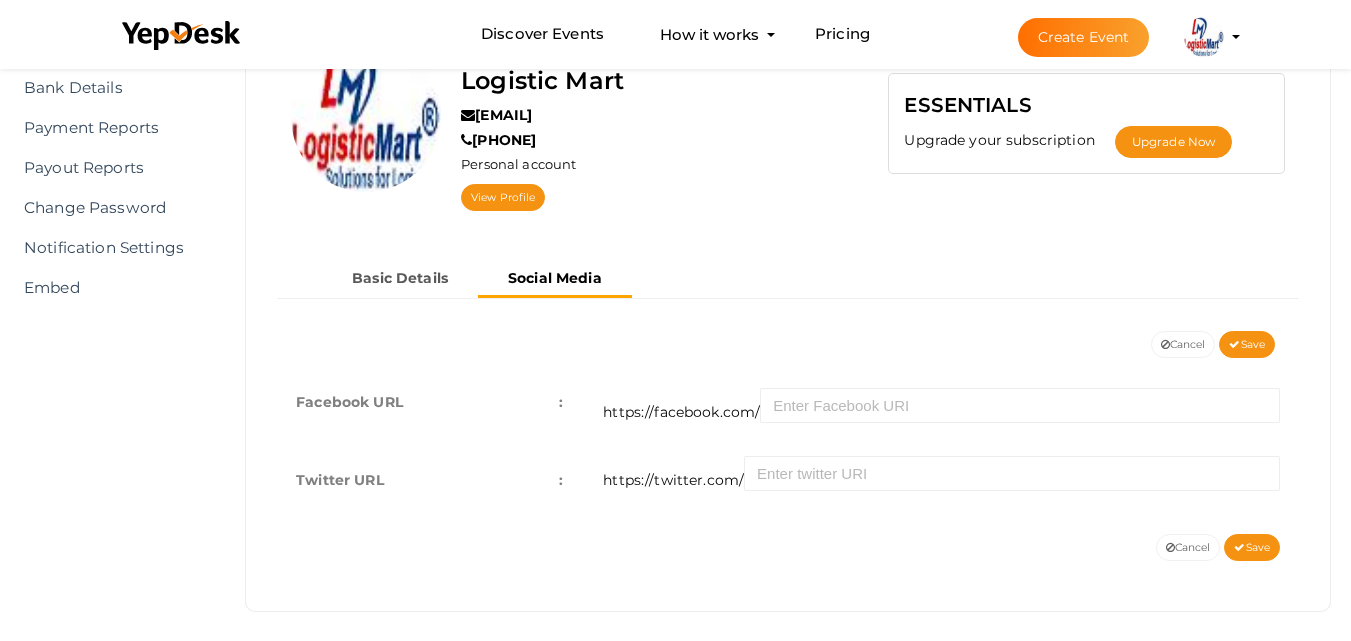 scroll, scrollTop: 218, scrollLeft: 0, axis: vertical 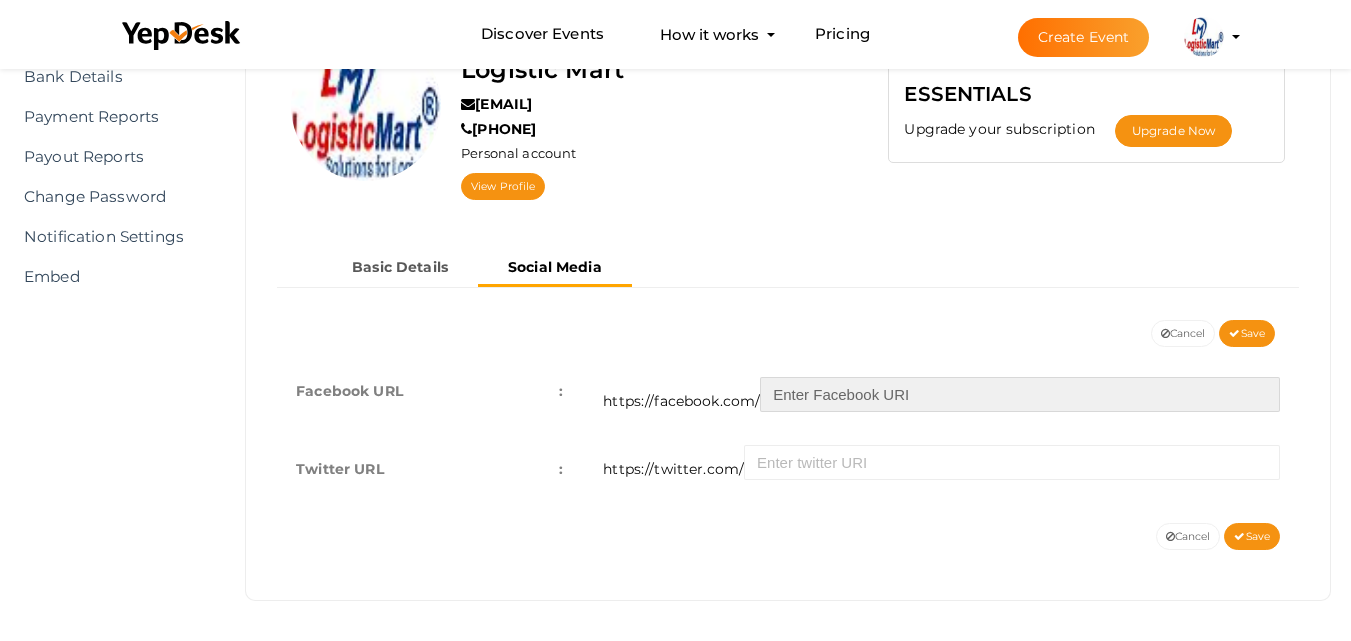 click at bounding box center (1020, 394) 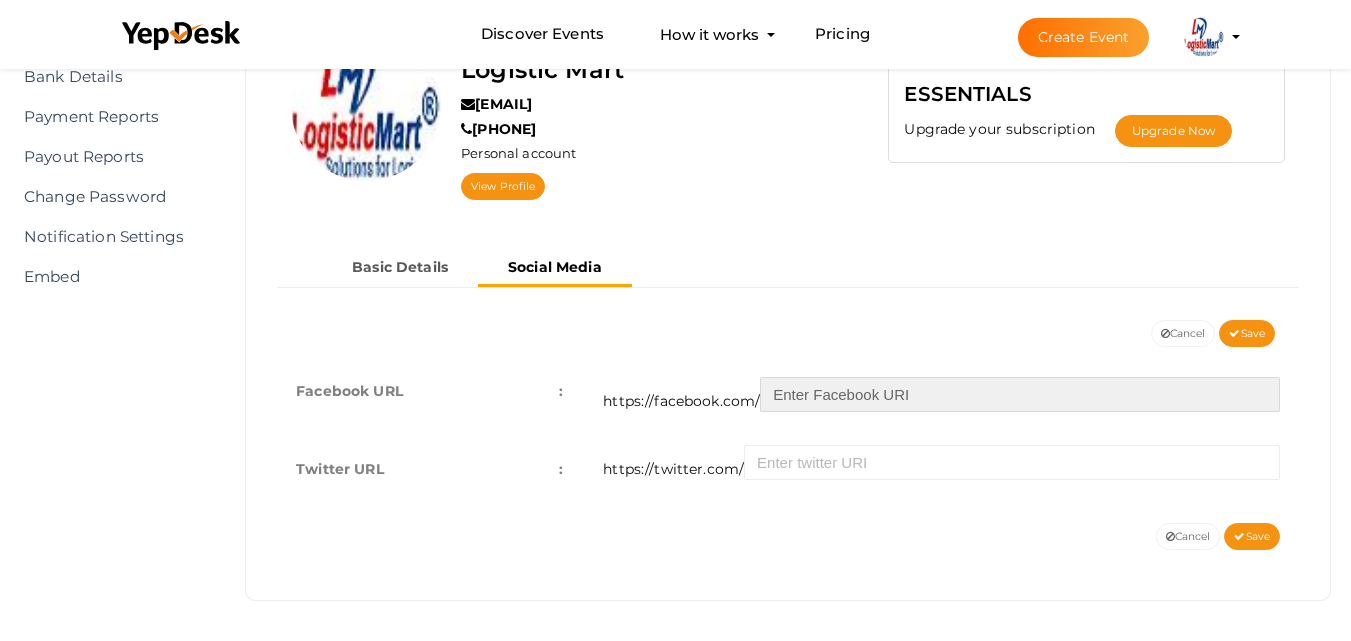 paste on "https://www.facebook.com/LogisticMart" 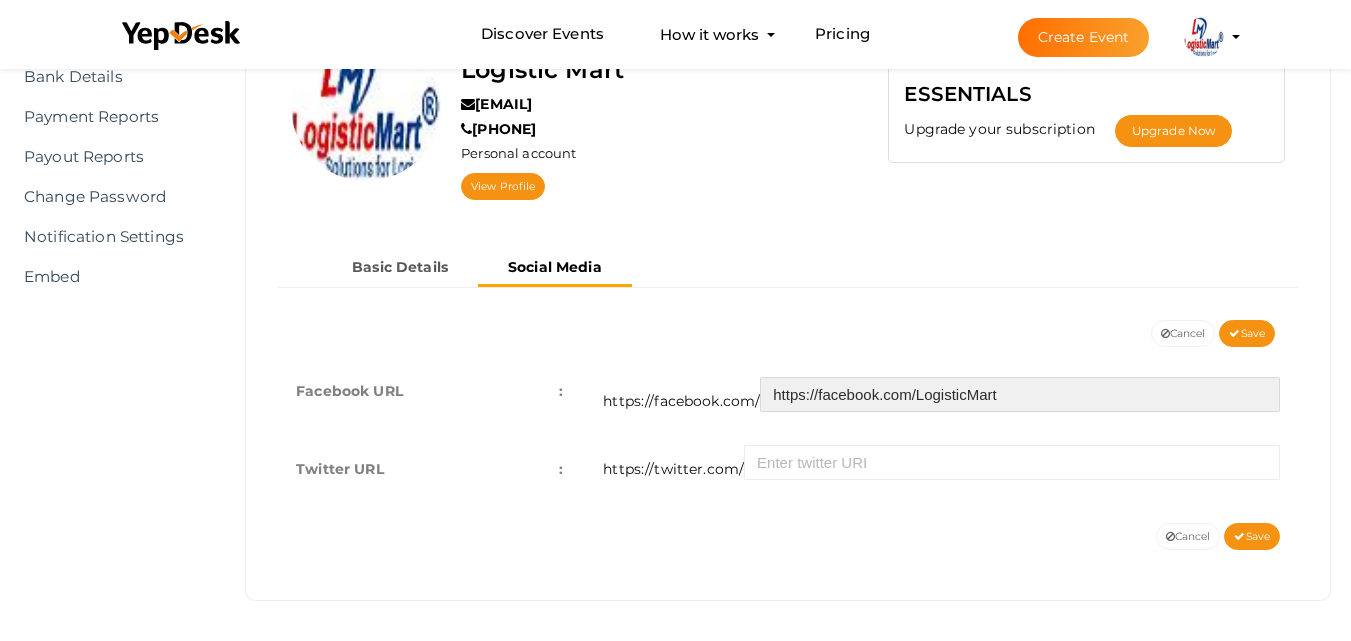 type on "https://www.facebook.com/LogisticMart" 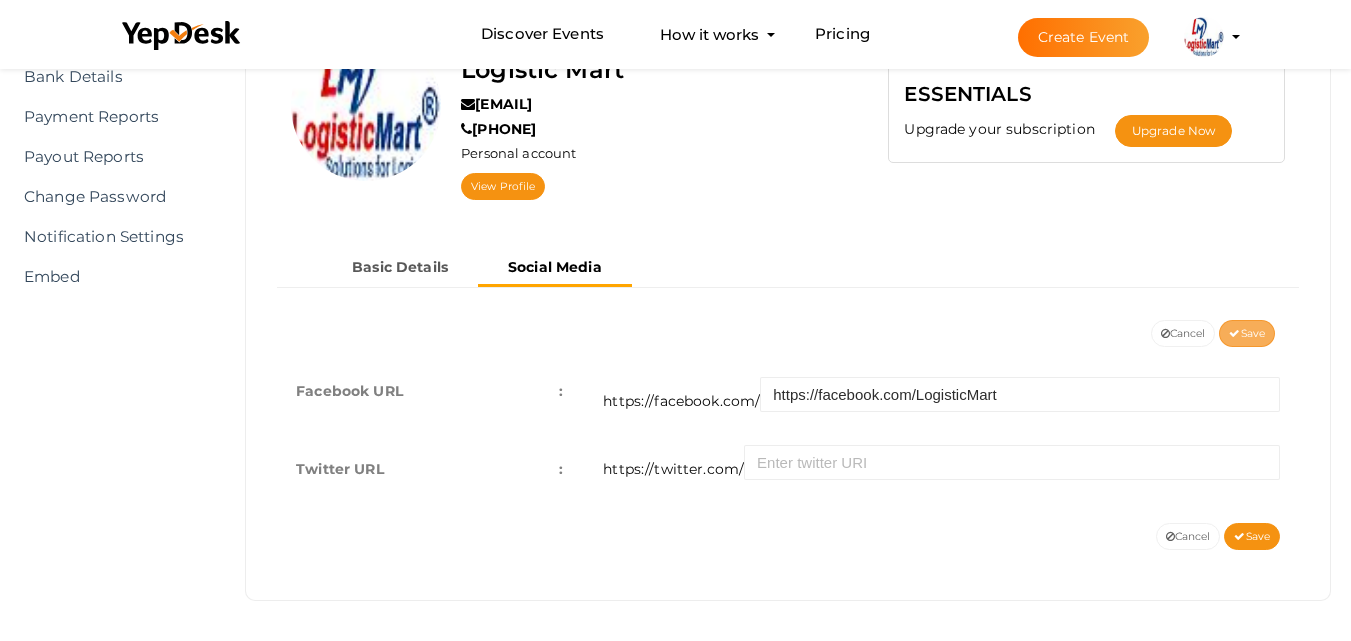 click on "Save" at bounding box center (1247, 333) 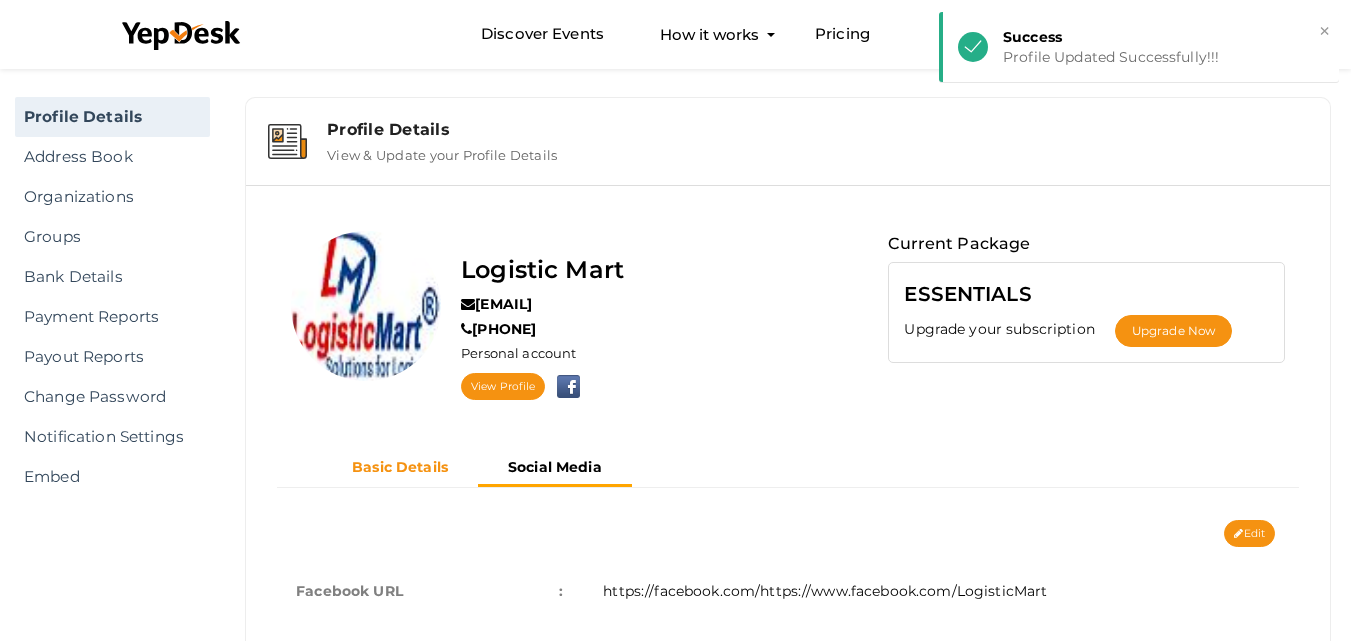 scroll, scrollTop: 0, scrollLeft: 0, axis: both 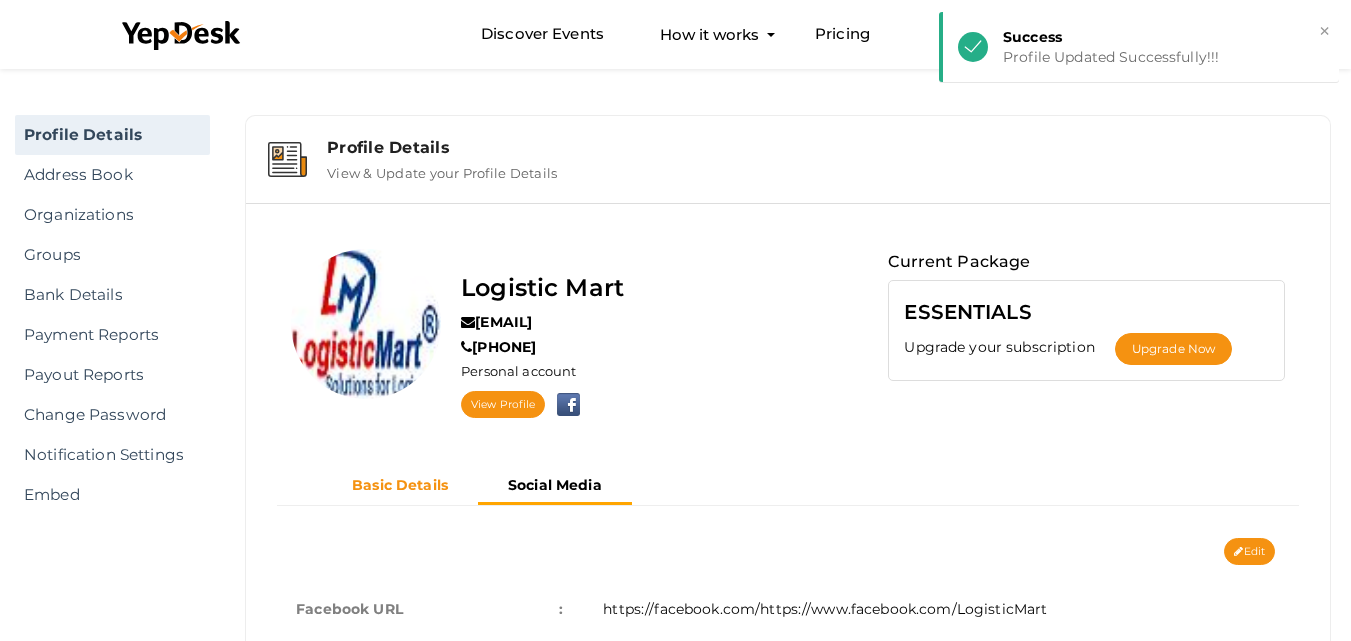 click on "Basic Details" at bounding box center [400, 485] 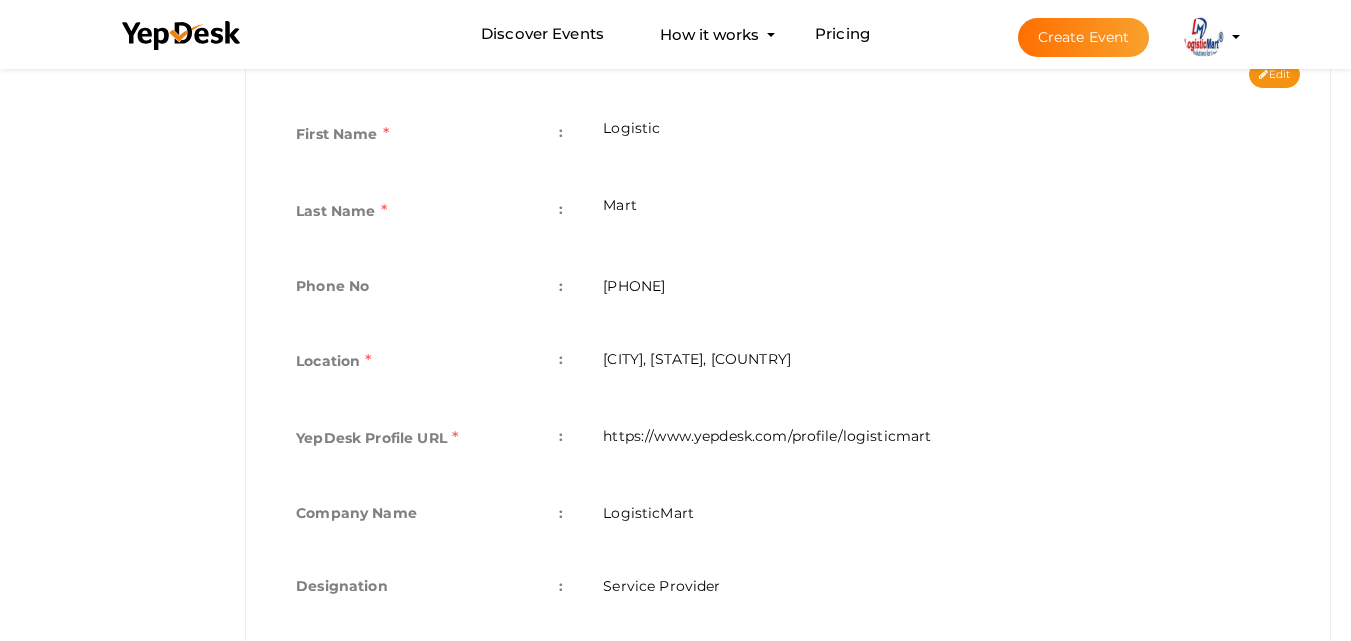 scroll, scrollTop: 718, scrollLeft: 0, axis: vertical 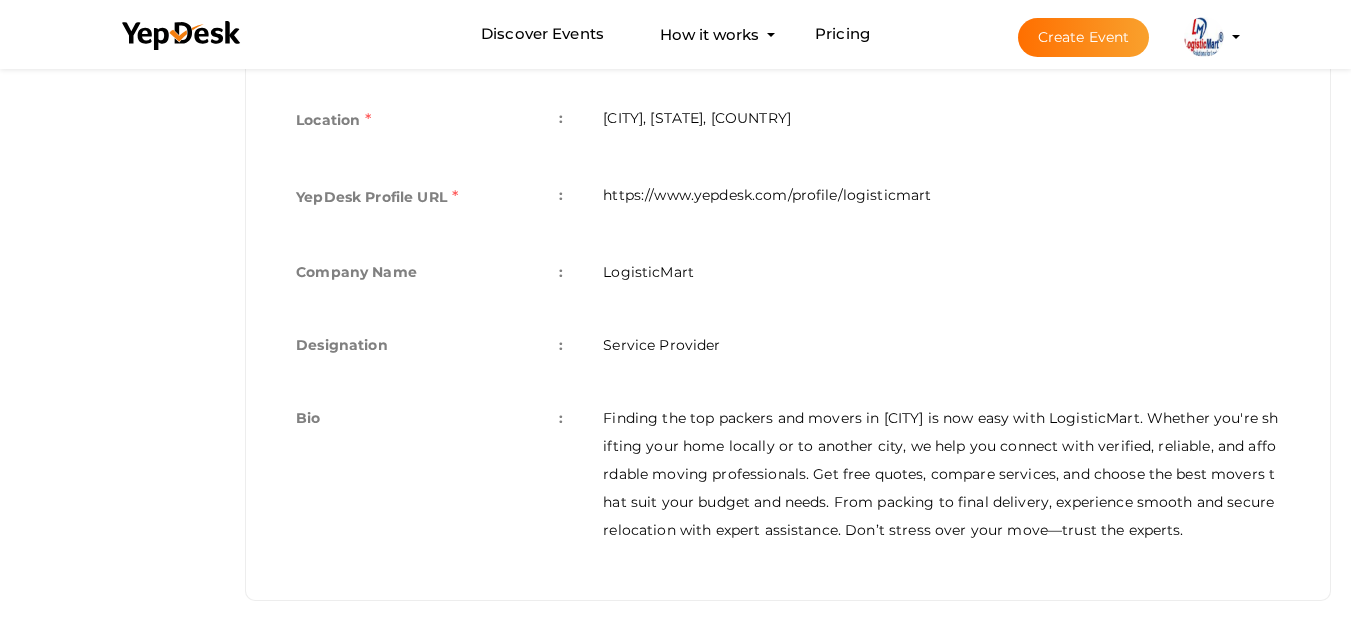 click on "Finding the top packers and movers in Pune is now easy with LogisticMart. Whether you're shifting your home locally or to another city, we help you connect with verified, reliable, and affordable moving professionals. Get free quotes, compare services, and choose the best movers that suit your budget and needs. From packing to final delivery, experience smooth and secure relocation with expert assistance. Don’t stress over your move—trust the experts." at bounding box center [941, 474] 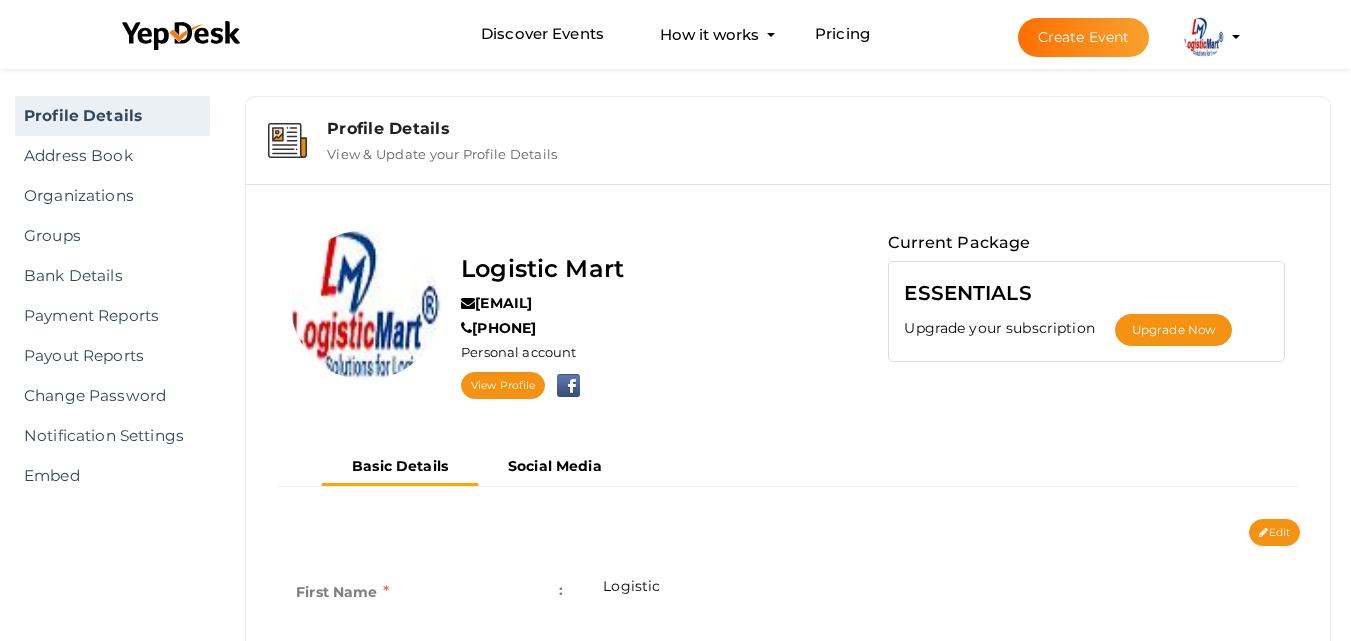 scroll, scrollTop: 18, scrollLeft: 0, axis: vertical 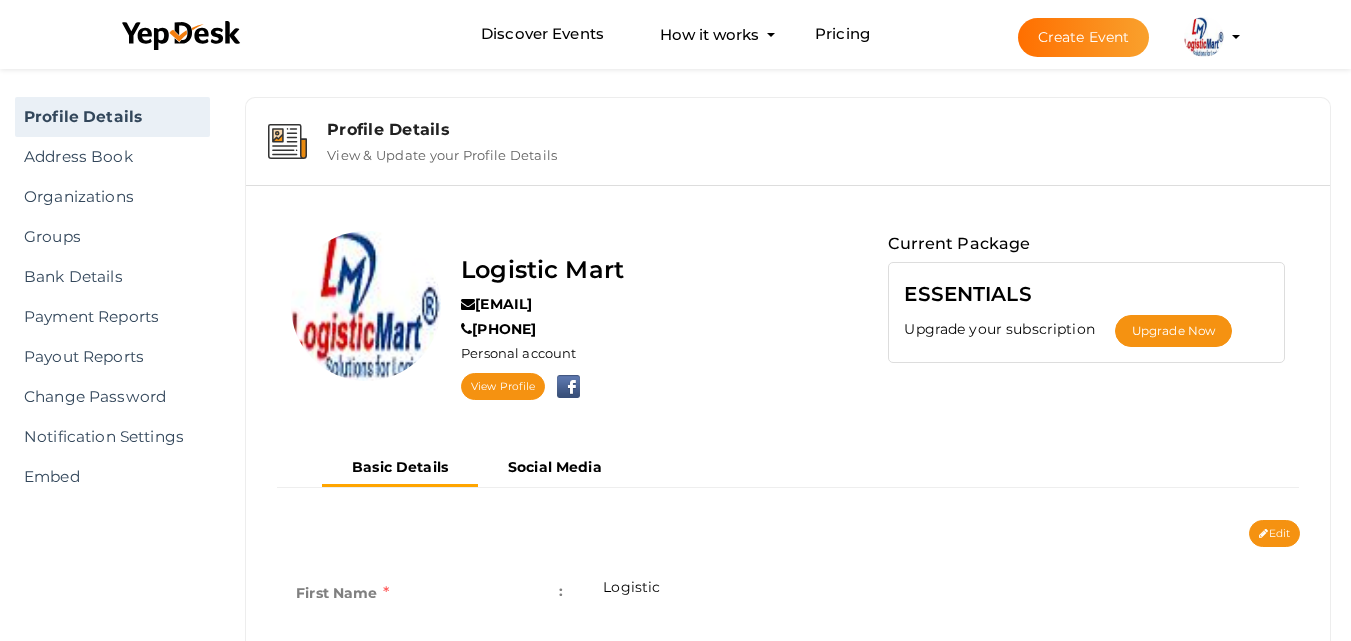 click on "Edit" at bounding box center (1274, 533) 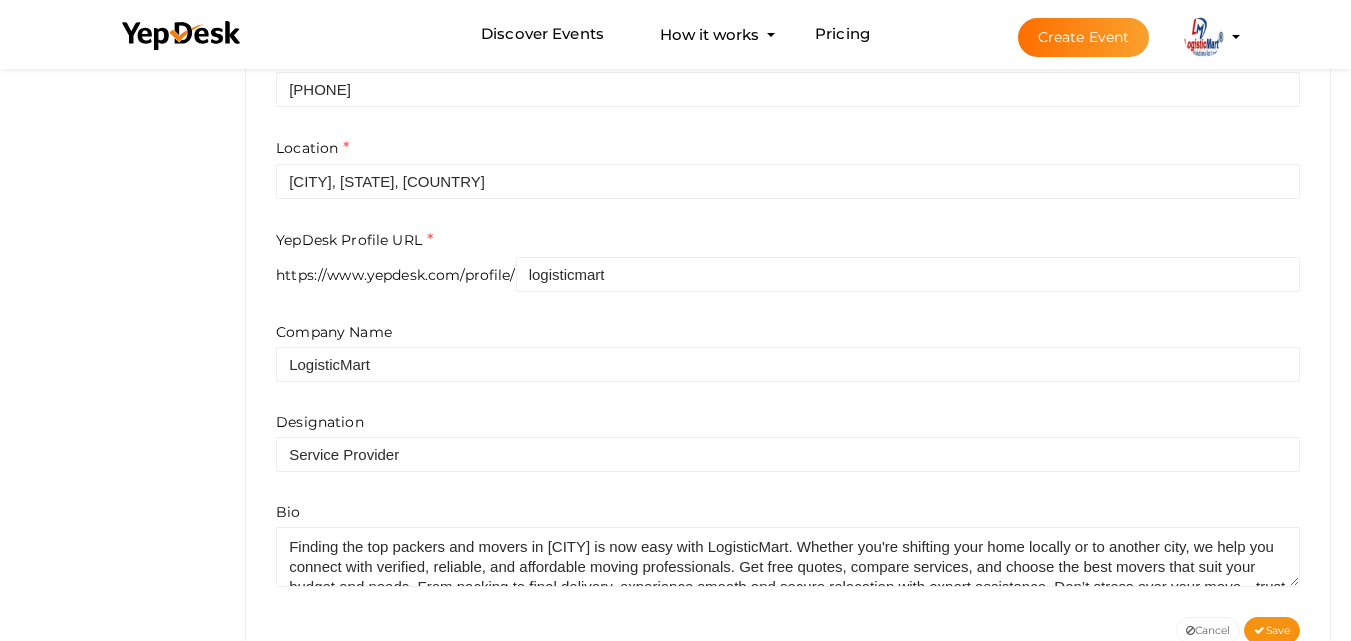 scroll, scrollTop: 763, scrollLeft: 0, axis: vertical 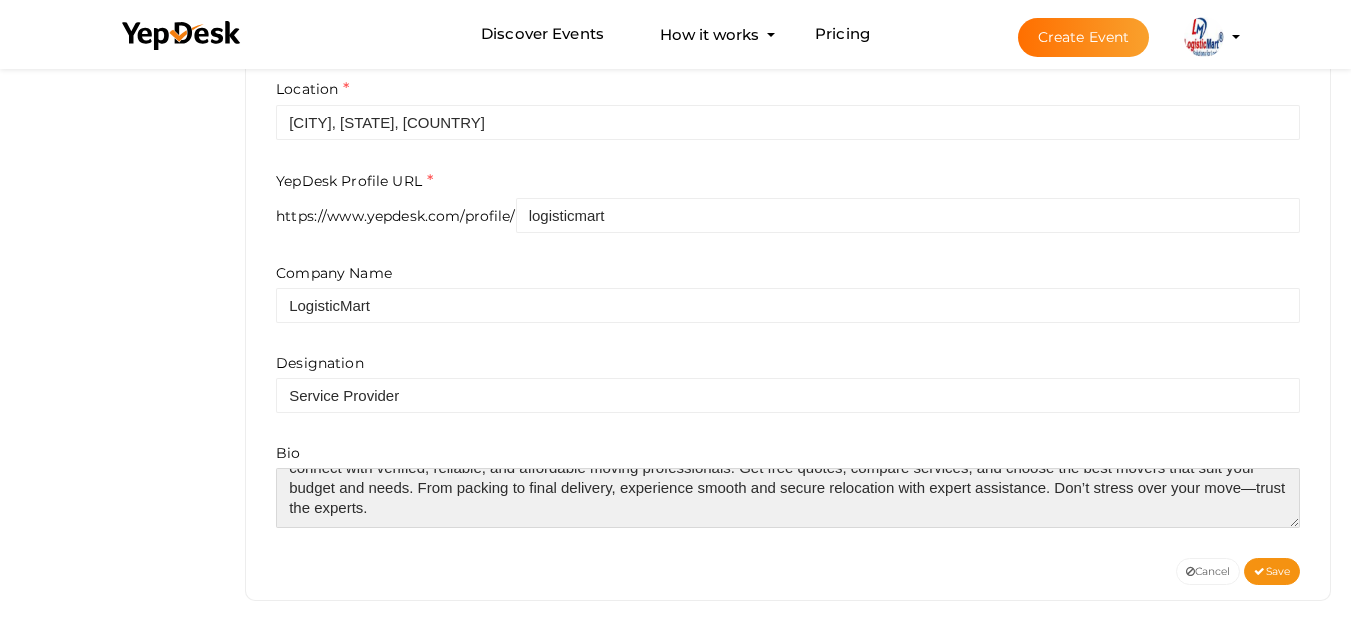 click at bounding box center (788, 498) 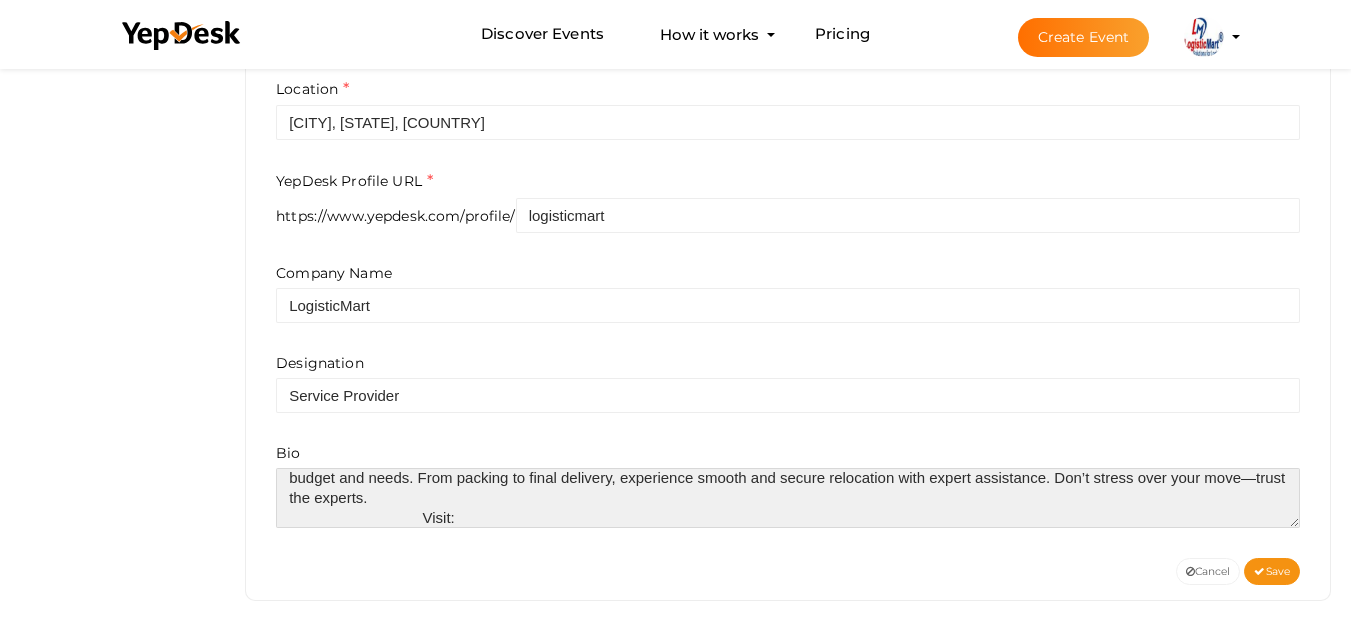 paste on "https://www.logisticmart.com/pune/packers-and-movers" 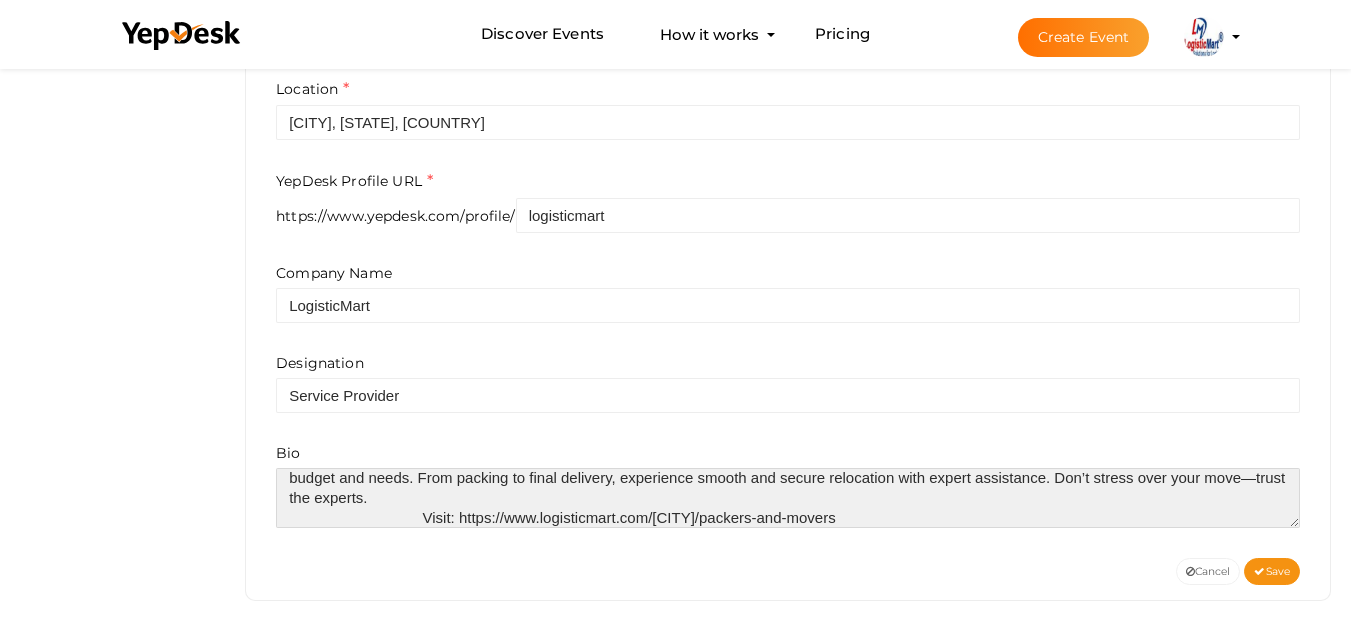 click at bounding box center [788, 498] 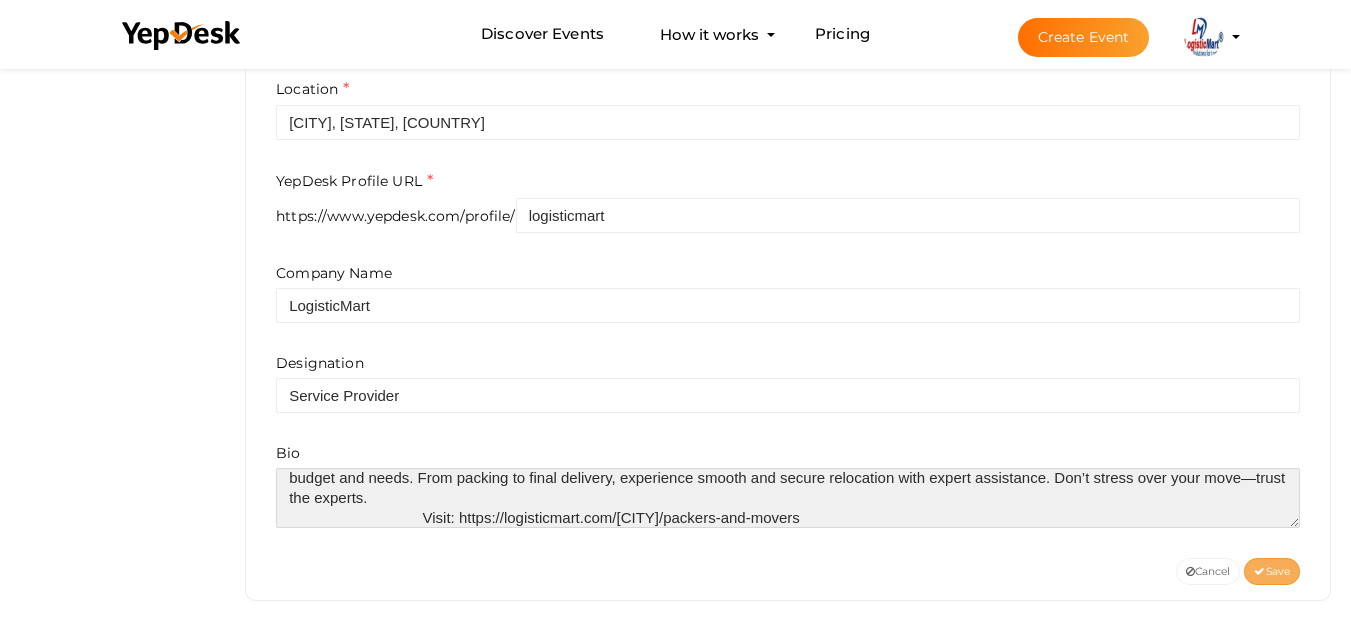type on "Finding the top packers and movers in Pune is now easy with LogisticMart. Whether you're shifting your home locally or to another city, we help you connect with verified, reliable, and affordable moving professionals. Get free quotes, compare services, and choose the best movers that suit your budget and needs. From packing to final delivery, experience smooth and secure relocation with expert assistance. Don’t stress over your move—trust the experts.
Visit: https://logisticmart.com/pune/packers-and-movers" 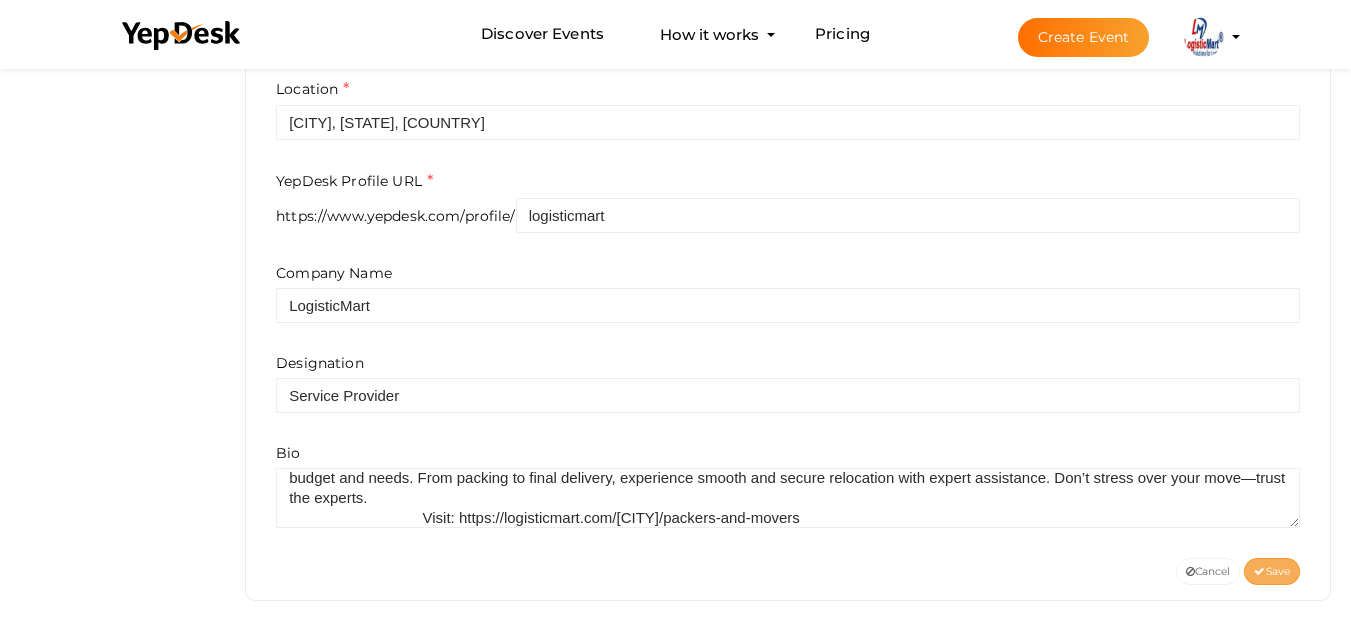 click on "Save" at bounding box center (1272, 571) 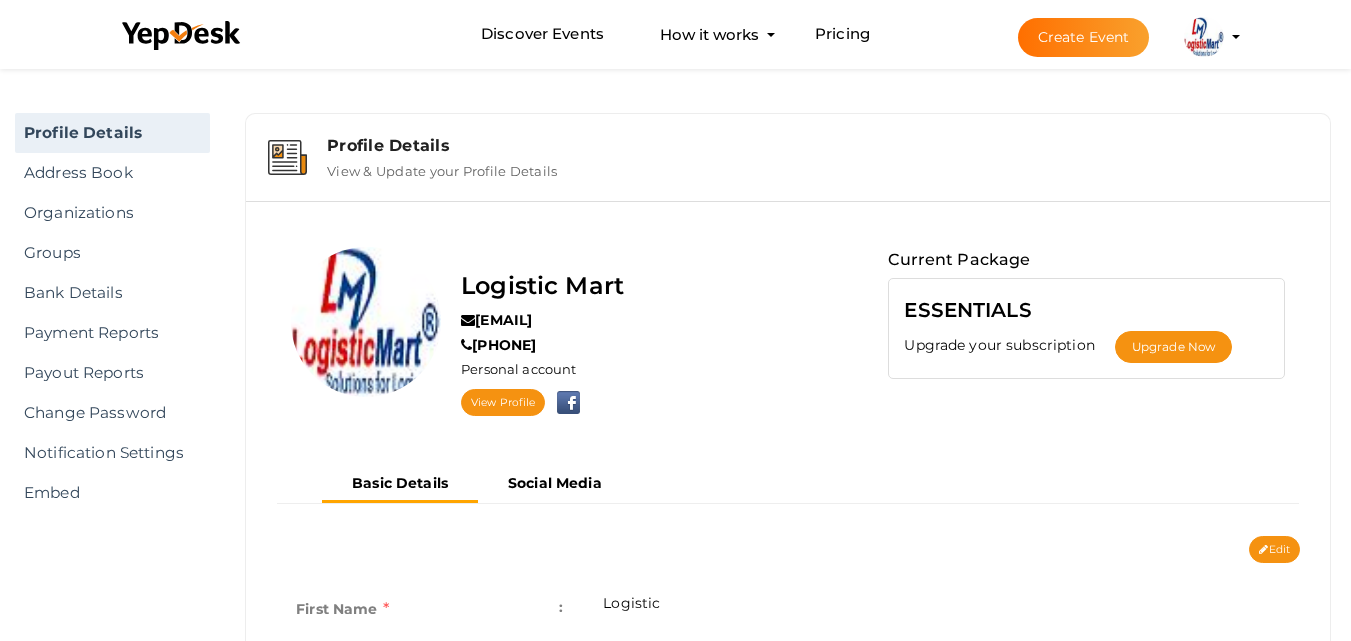 scroll, scrollTop: 0, scrollLeft: 0, axis: both 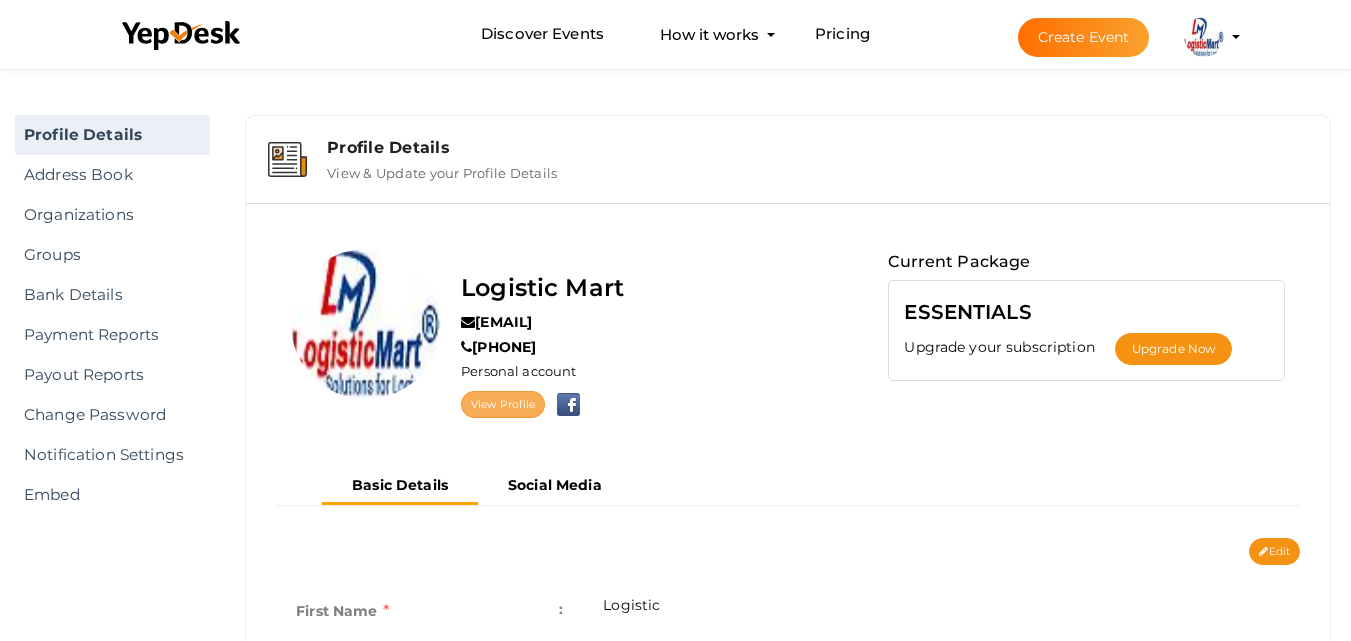 click on "View Profile" at bounding box center [503, 404] 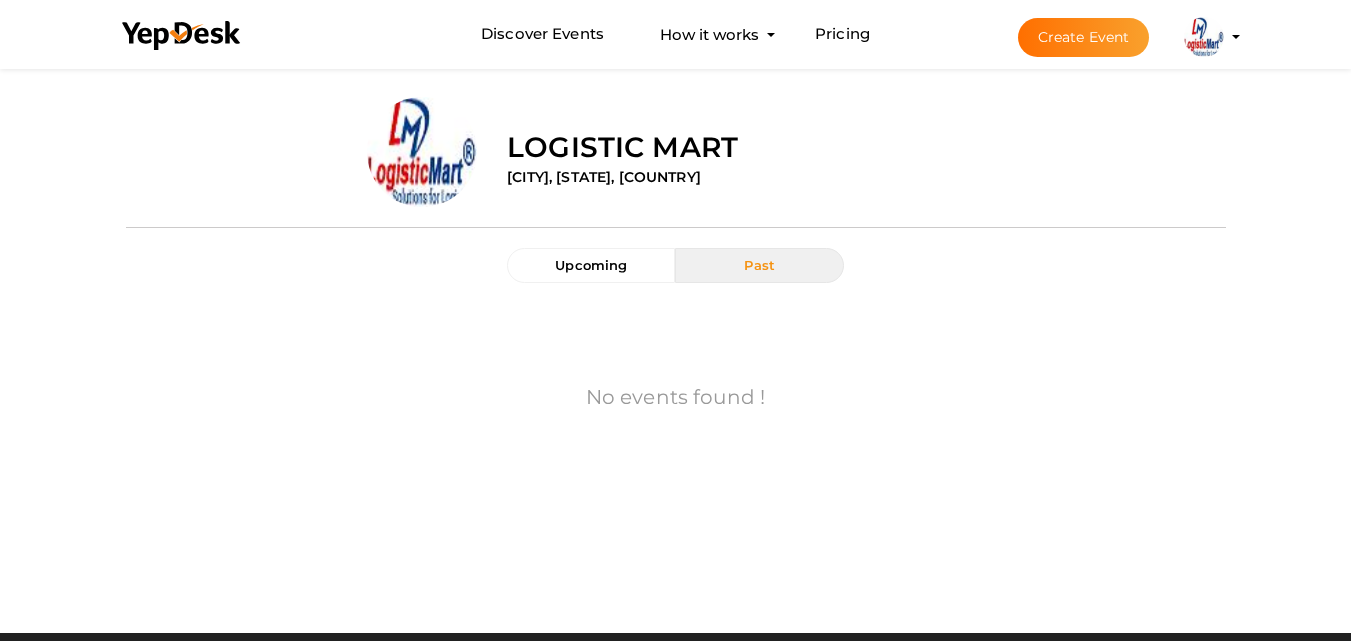 scroll, scrollTop: 0, scrollLeft: 0, axis: both 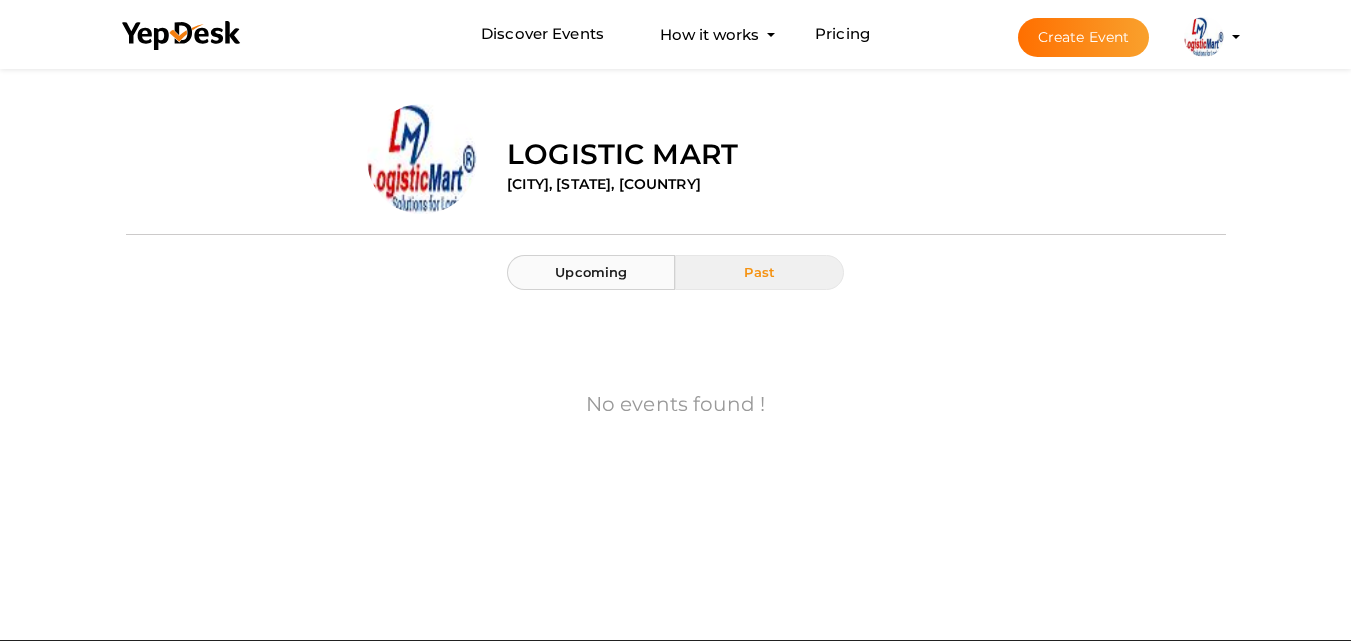 click on "Upcoming" at bounding box center [591, 272] 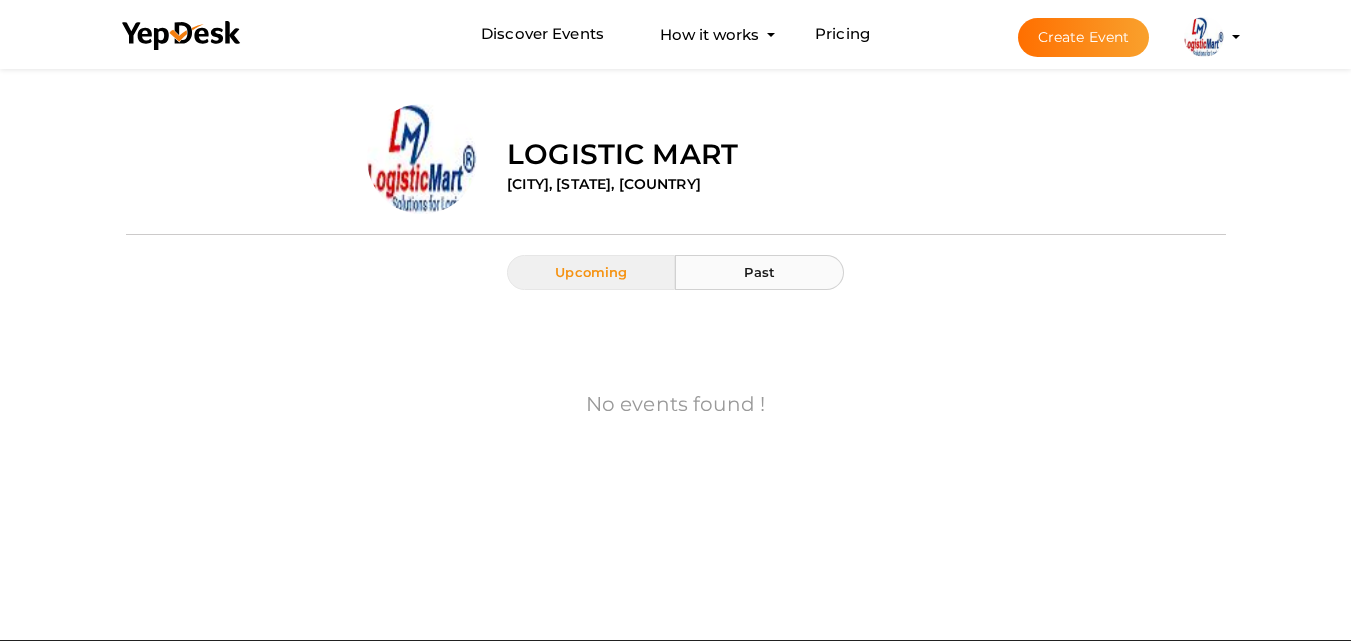 click on "Past" at bounding box center [759, 272] 